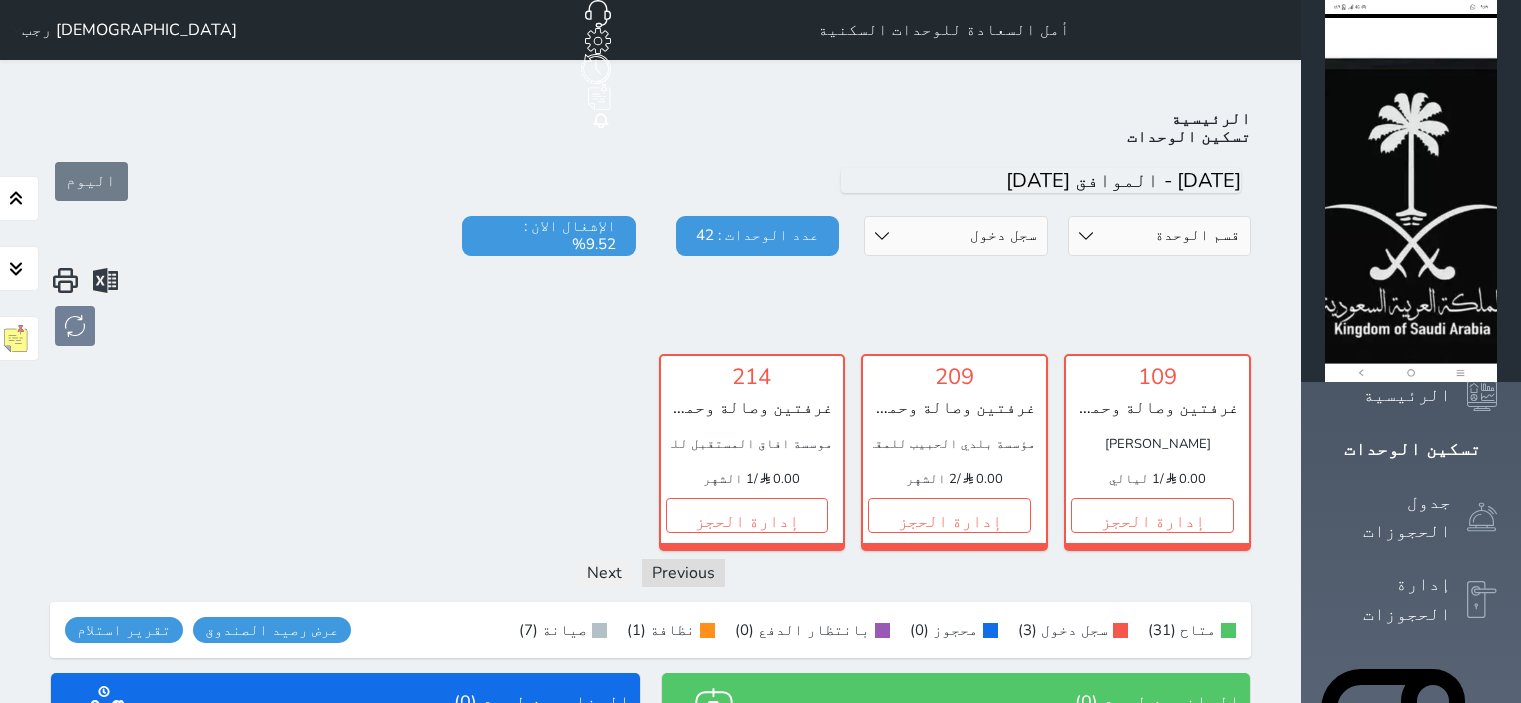 select on "4" 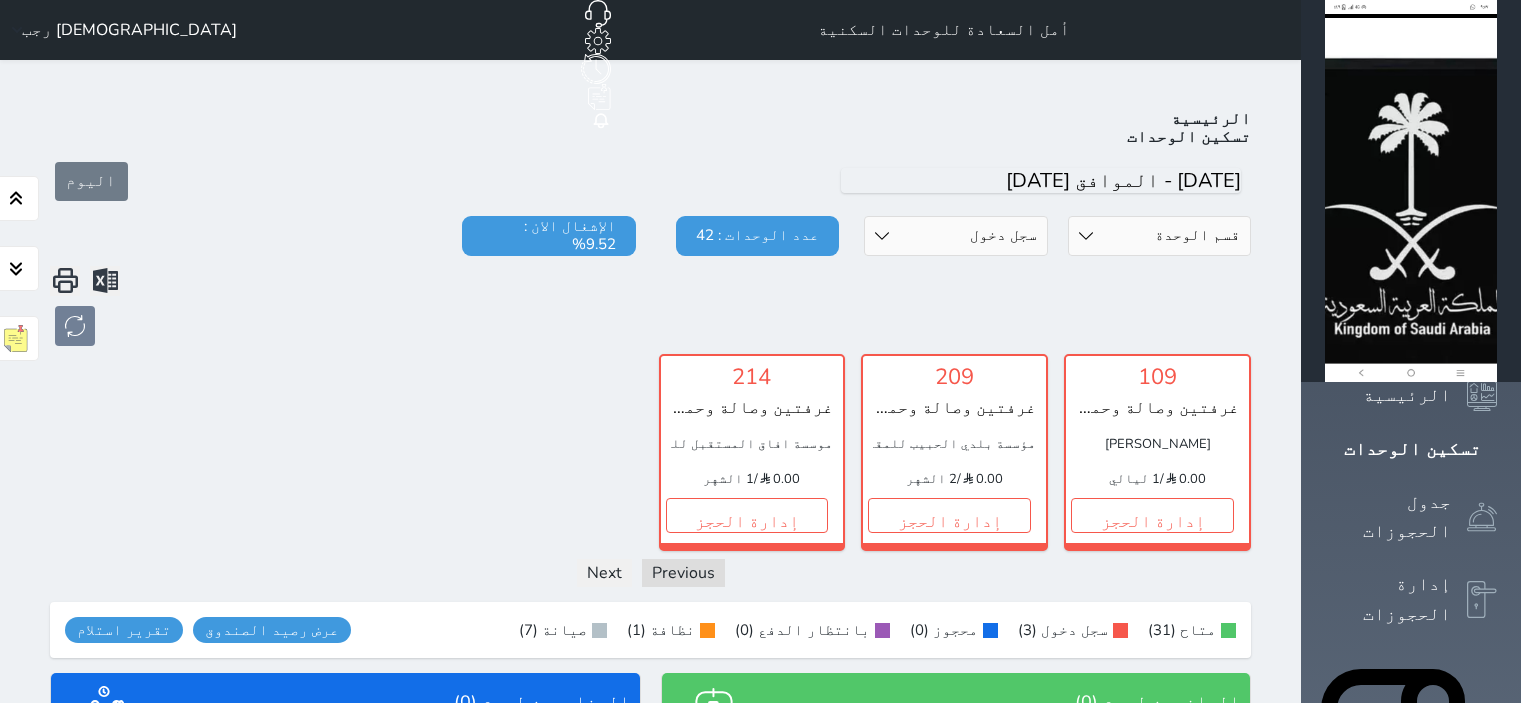 scroll, scrollTop: 0, scrollLeft: 0, axis: both 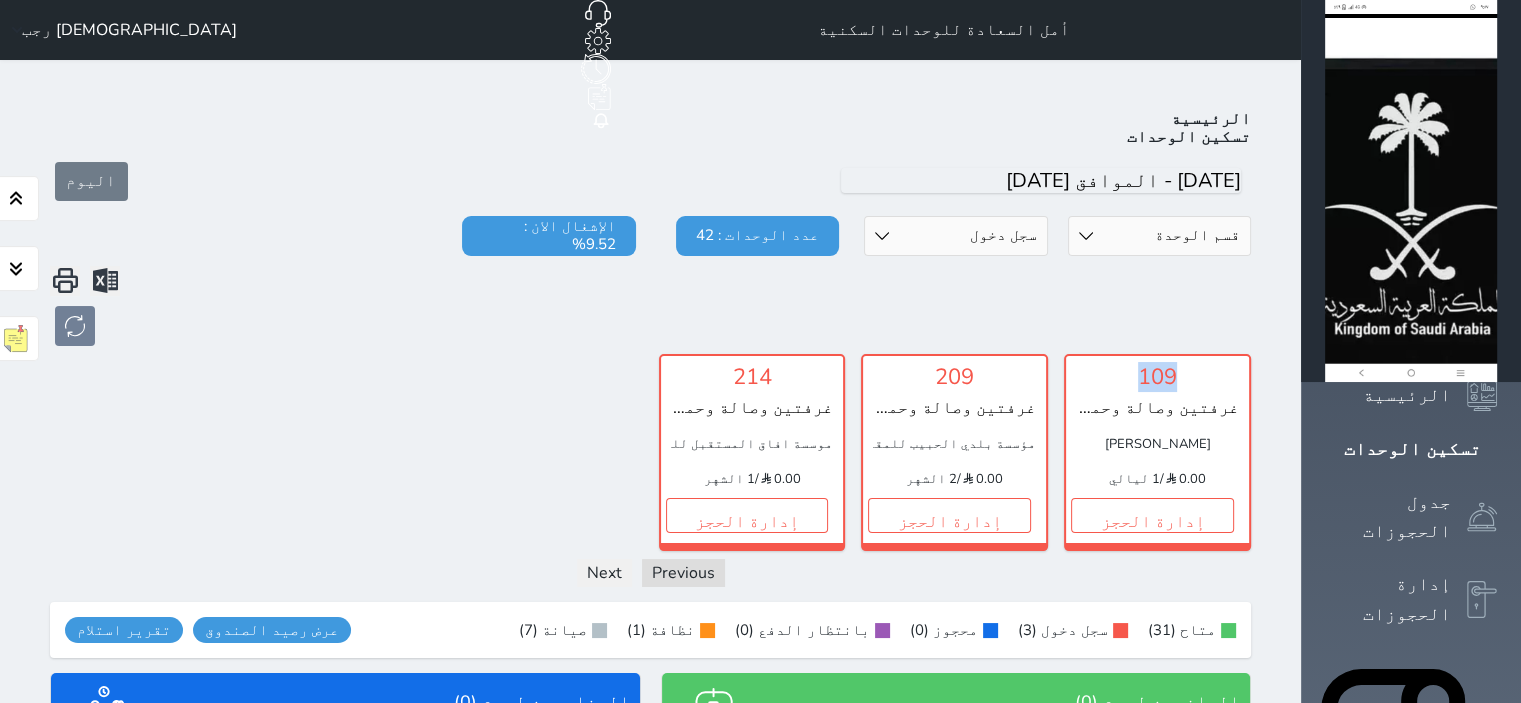 click on "حالة الوحدات متاح تحت التنظيف تحت الصيانة سجل دخول  لم يتم تسجيل الدخول" at bounding box center [956, 236] 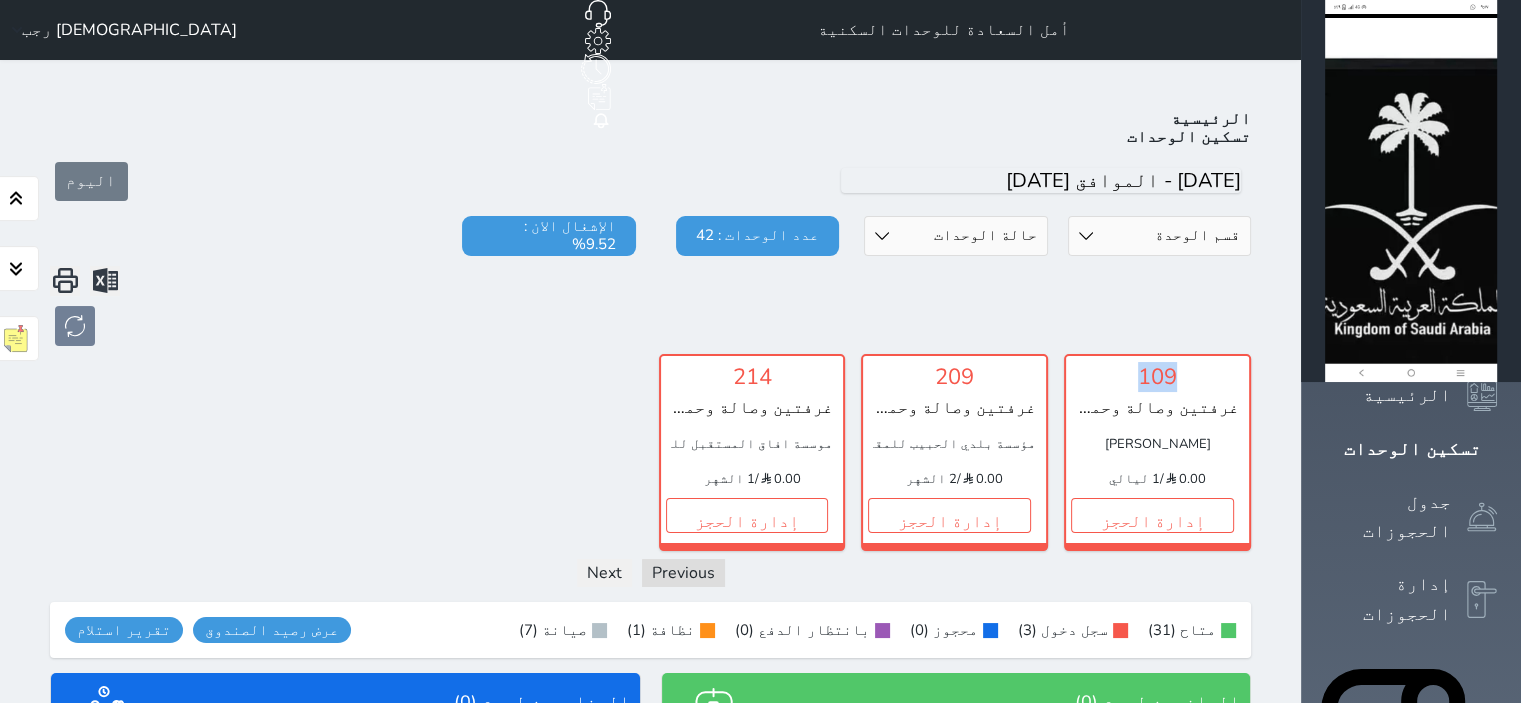 click on "حالة الوحدات متاح تحت التنظيف تحت الصيانة سجل دخول  لم يتم تسجيل الدخول" at bounding box center (956, 236) 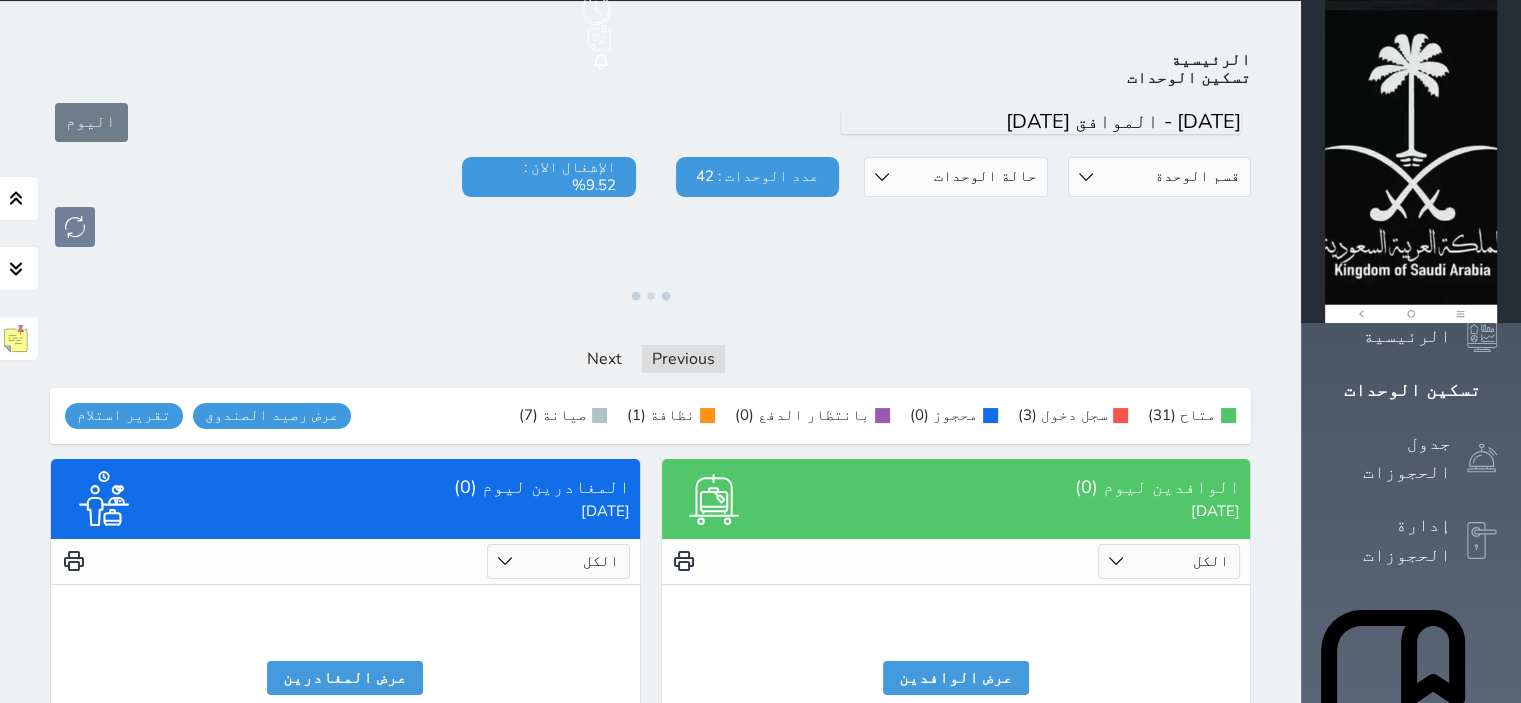scroll, scrollTop: 0, scrollLeft: 0, axis: both 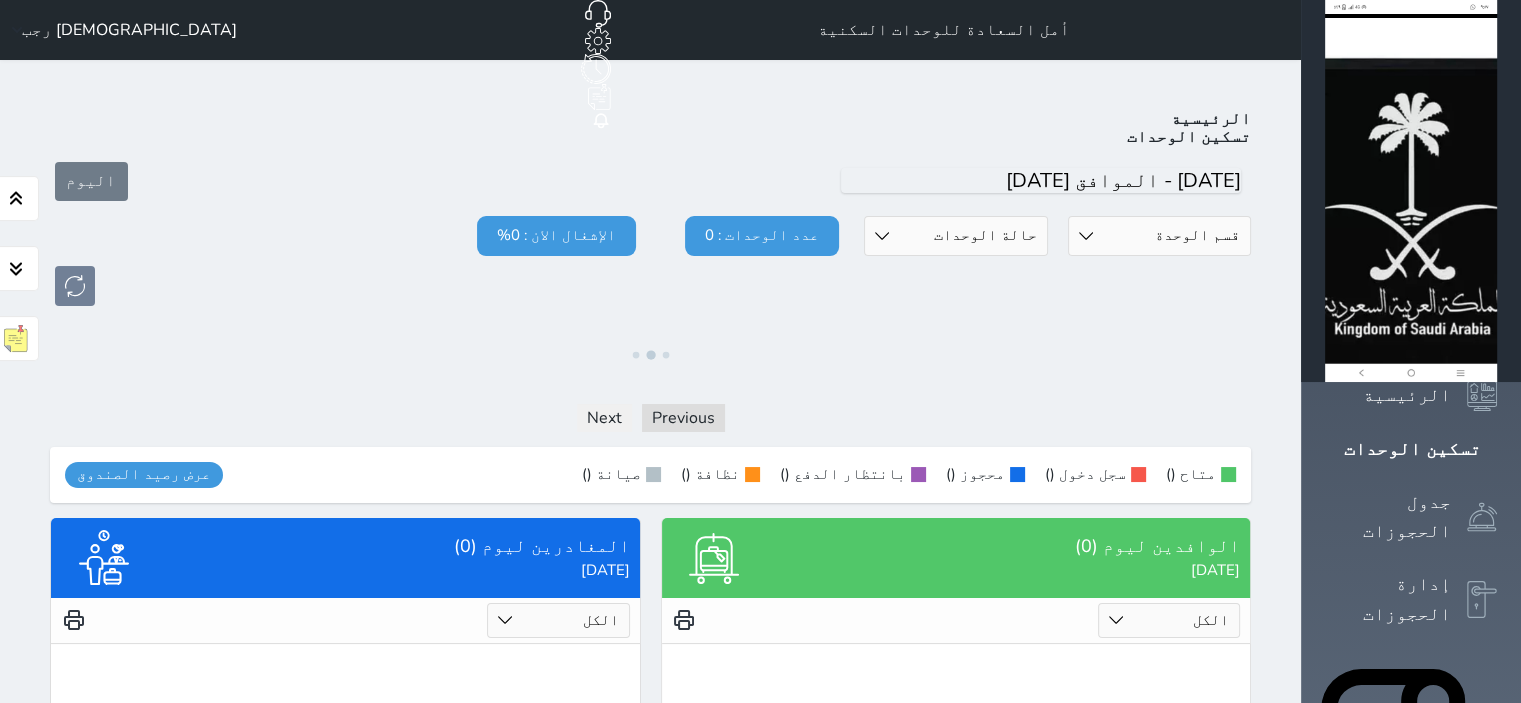click on "الرئيسية   تسكين الوحدات       اليوم   قسم الوحدة   غرفتين وصالة وحمامين ومطبخ غرفتين وصالة وحمام ومطبخ غرفة وصالة وحمام غرفة مفردة   حالة الوحدات متاح تحت التنظيف تحت الصيانة سجل دخول  لم يتم تسجيل الدخول   عدد الوحدات : 0   الإشغال الان : 0%                   ملاحظات فريق العمل       حفظ   Previous    Next     متاح ()   سجل دخول ()   محجوز ()   بانتظار الدفع ()   نظافة ()   صيانة ()     عرض رصيد الصندوق   يرجي الانتظار   رصيد الصندوق : 0    تقرير استلام     الوافدين ليوم (0)   الخميس  2025/07/10     الكل   لم يسجل دخول   تم الدخول       لايوجد عملاء وافدين   عرض الوافدين       المغادرين ليوم (0)   الخميس  2025/07/10     الكل" at bounding box center (650, 462) 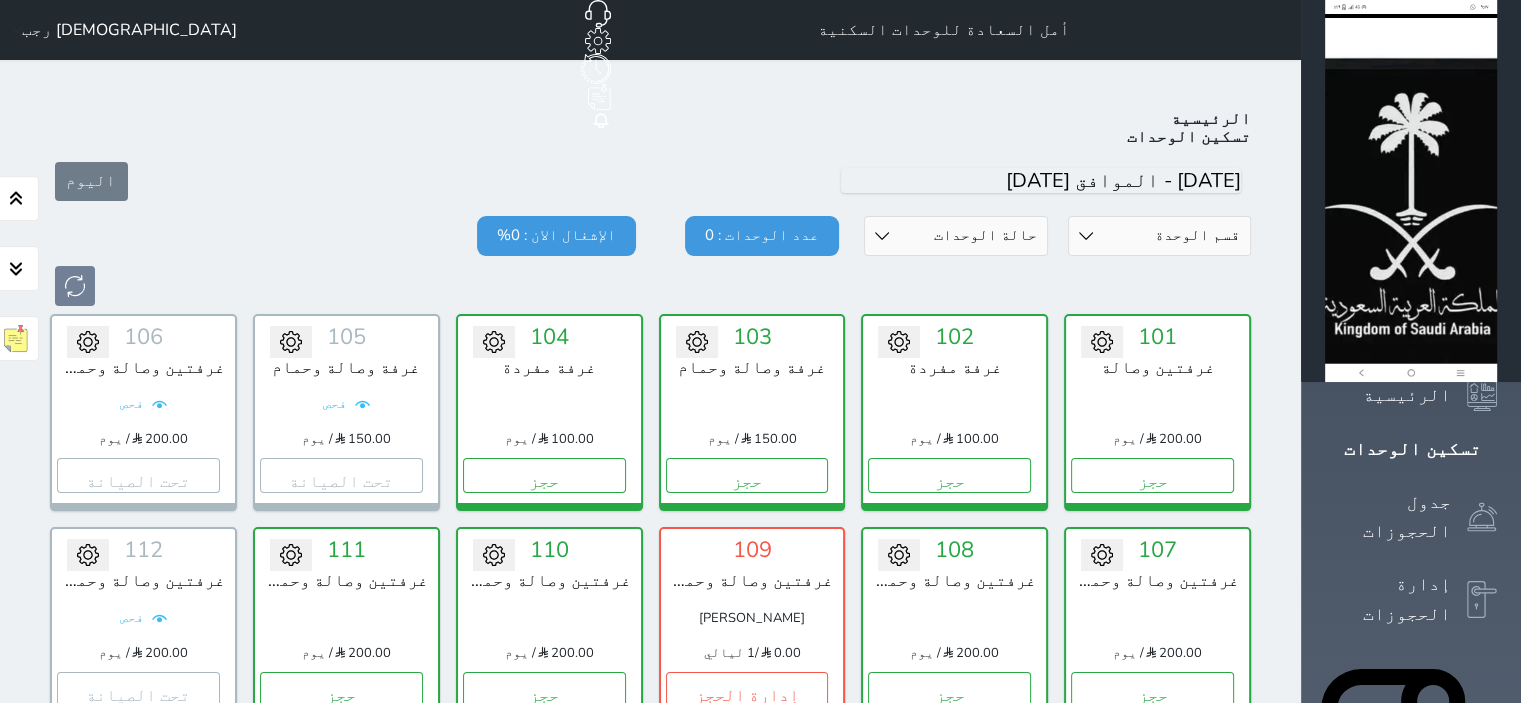 scroll, scrollTop: 78, scrollLeft: 0, axis: vertical 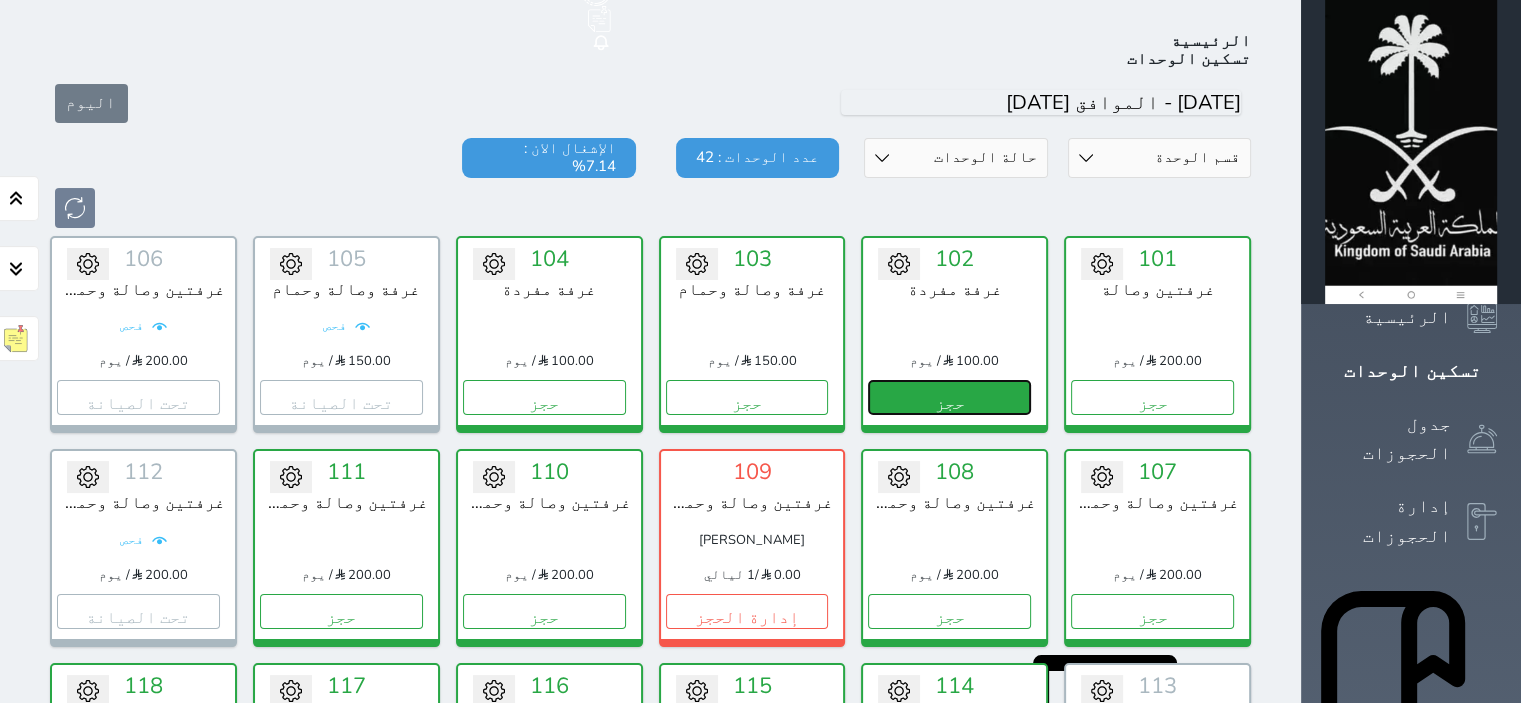 click on "حجز" at bounding box center (949, 397) 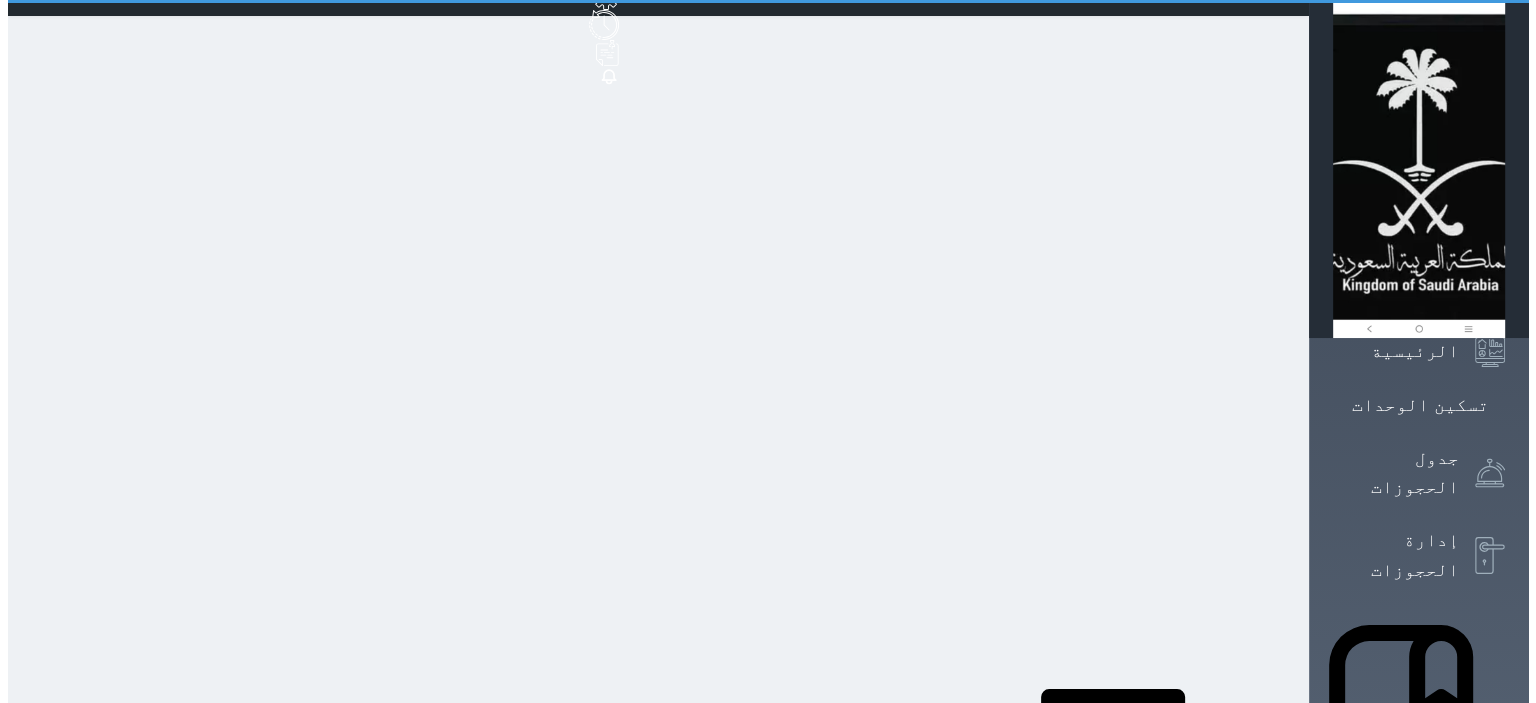 scroll, scrollTop: 0, scrollLeft: 0, axis: both 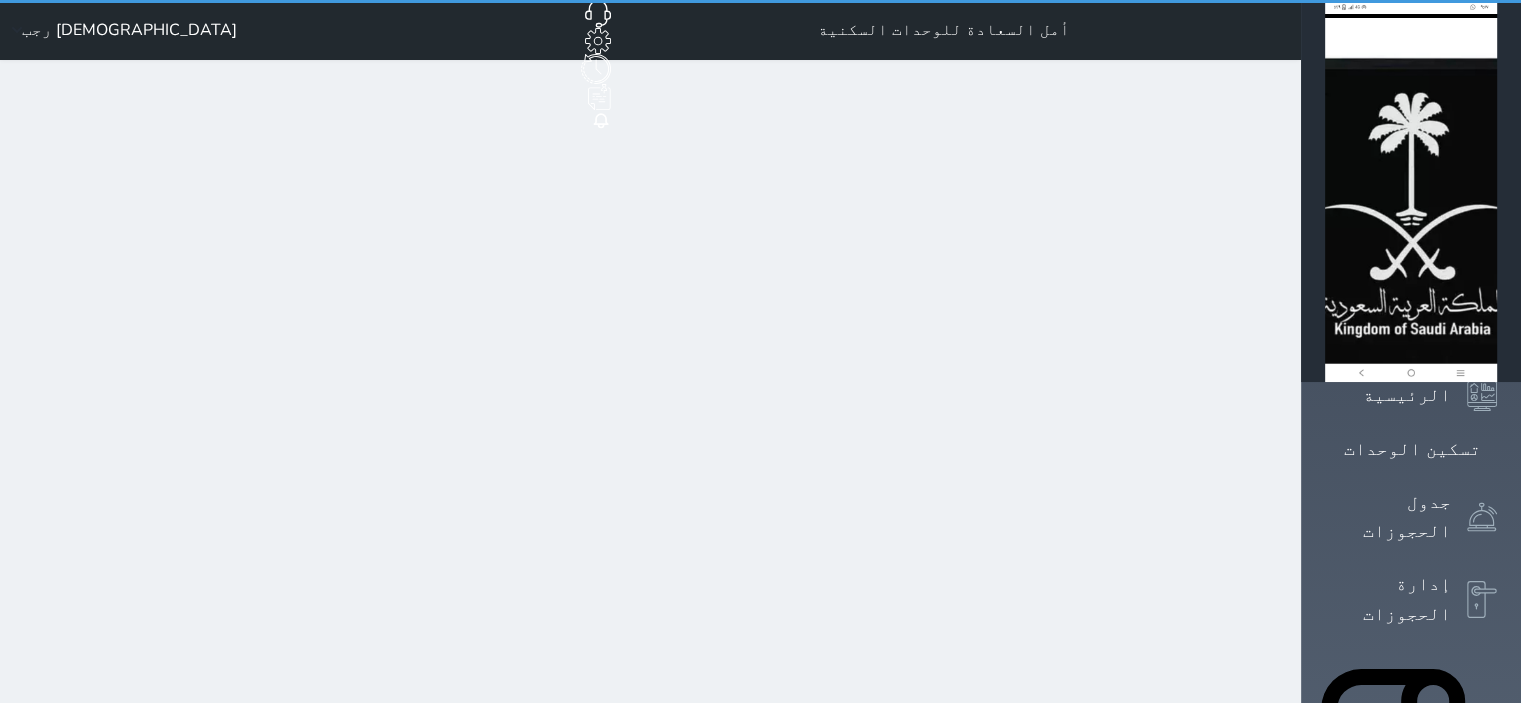select on "1" 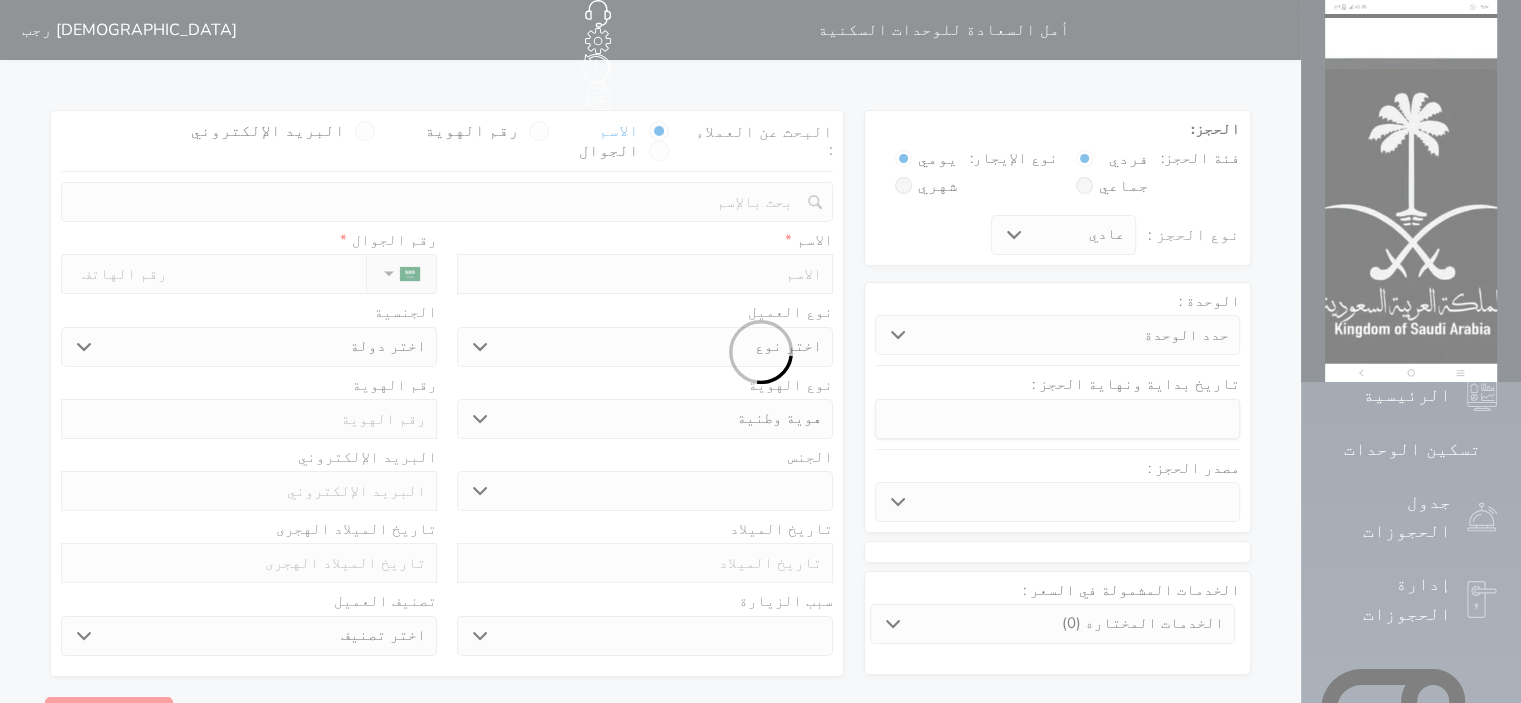 select 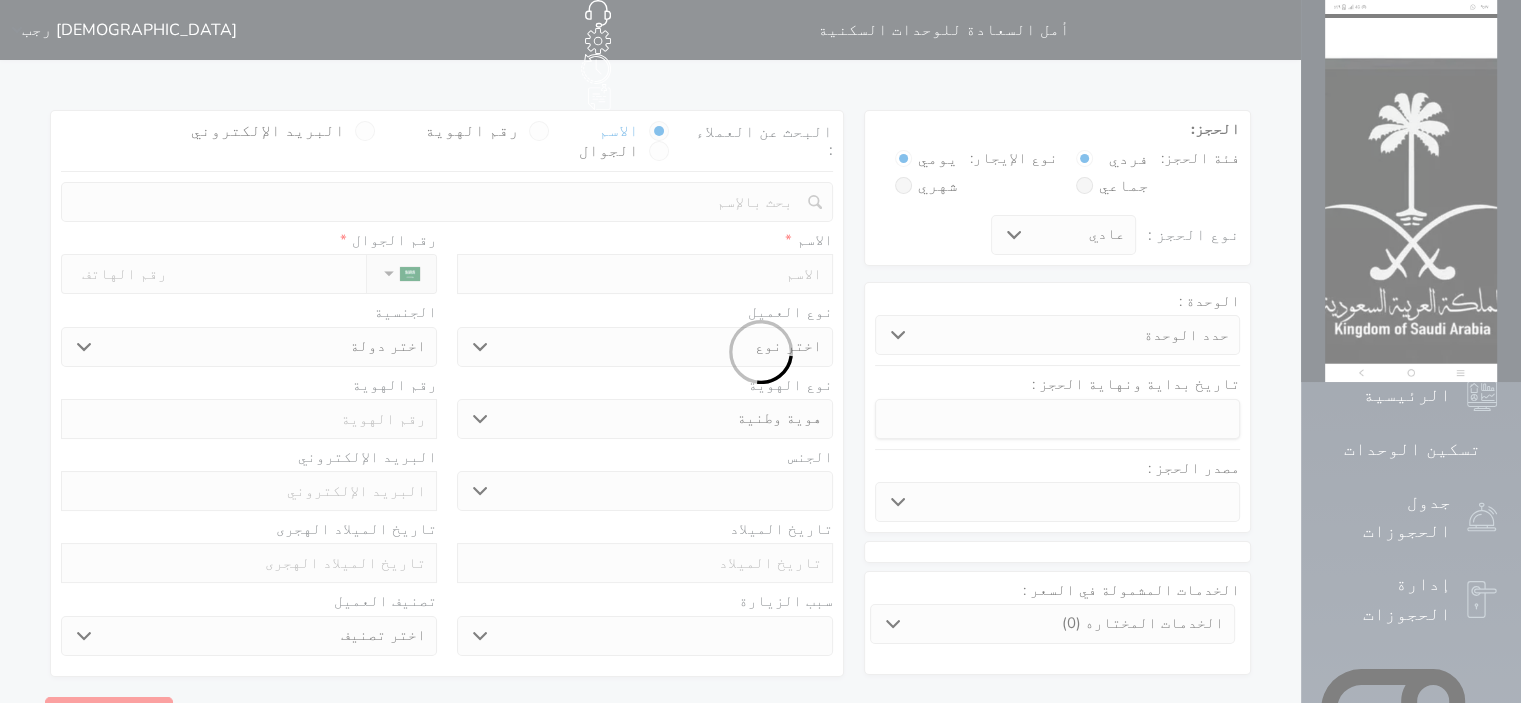 select 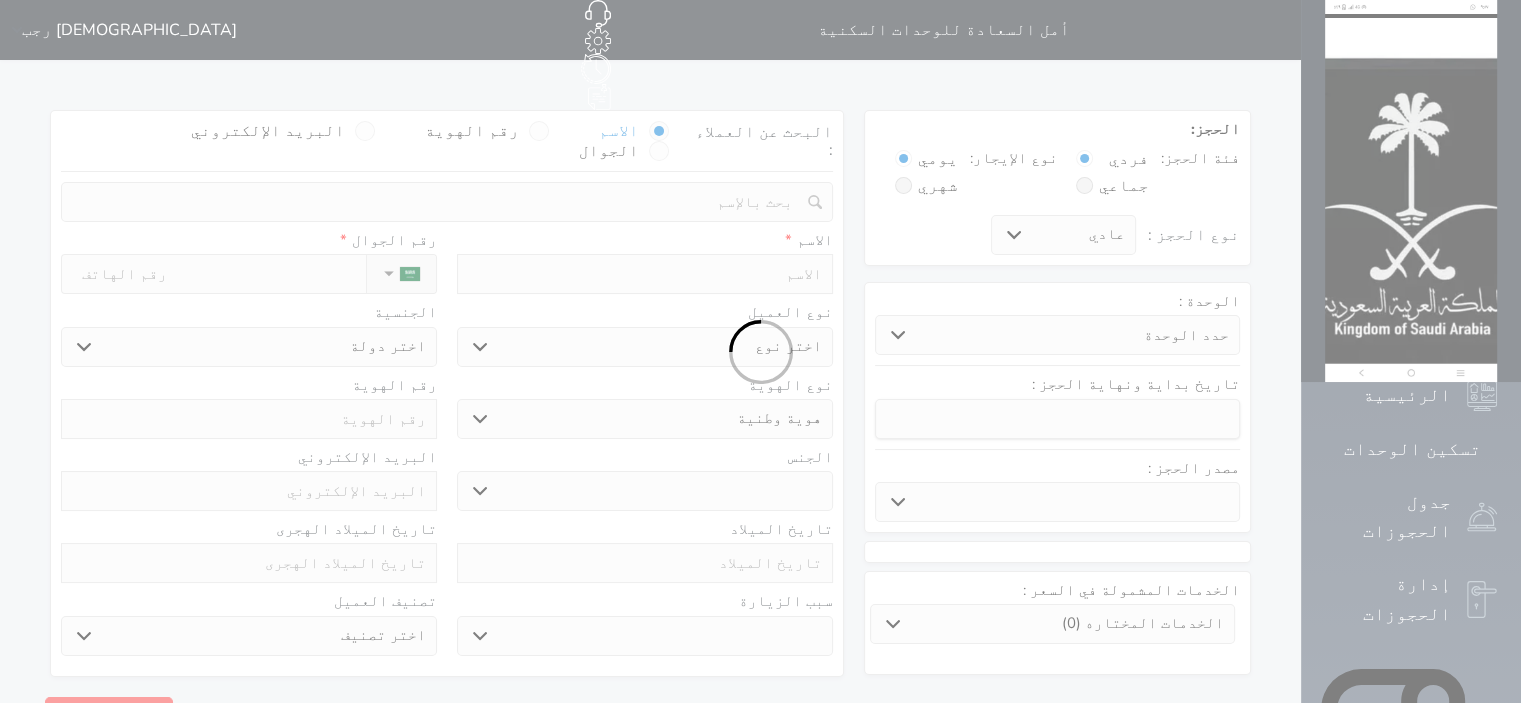 select 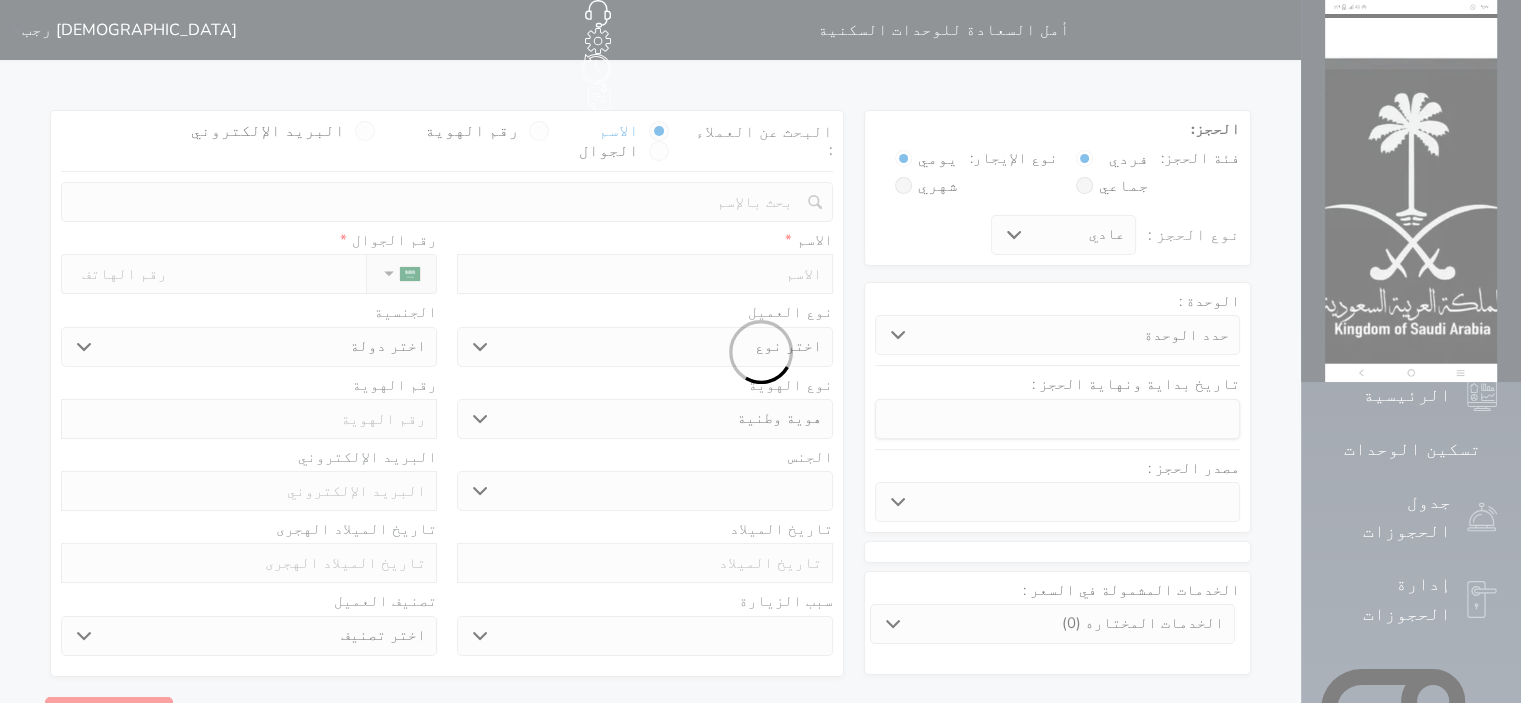 select 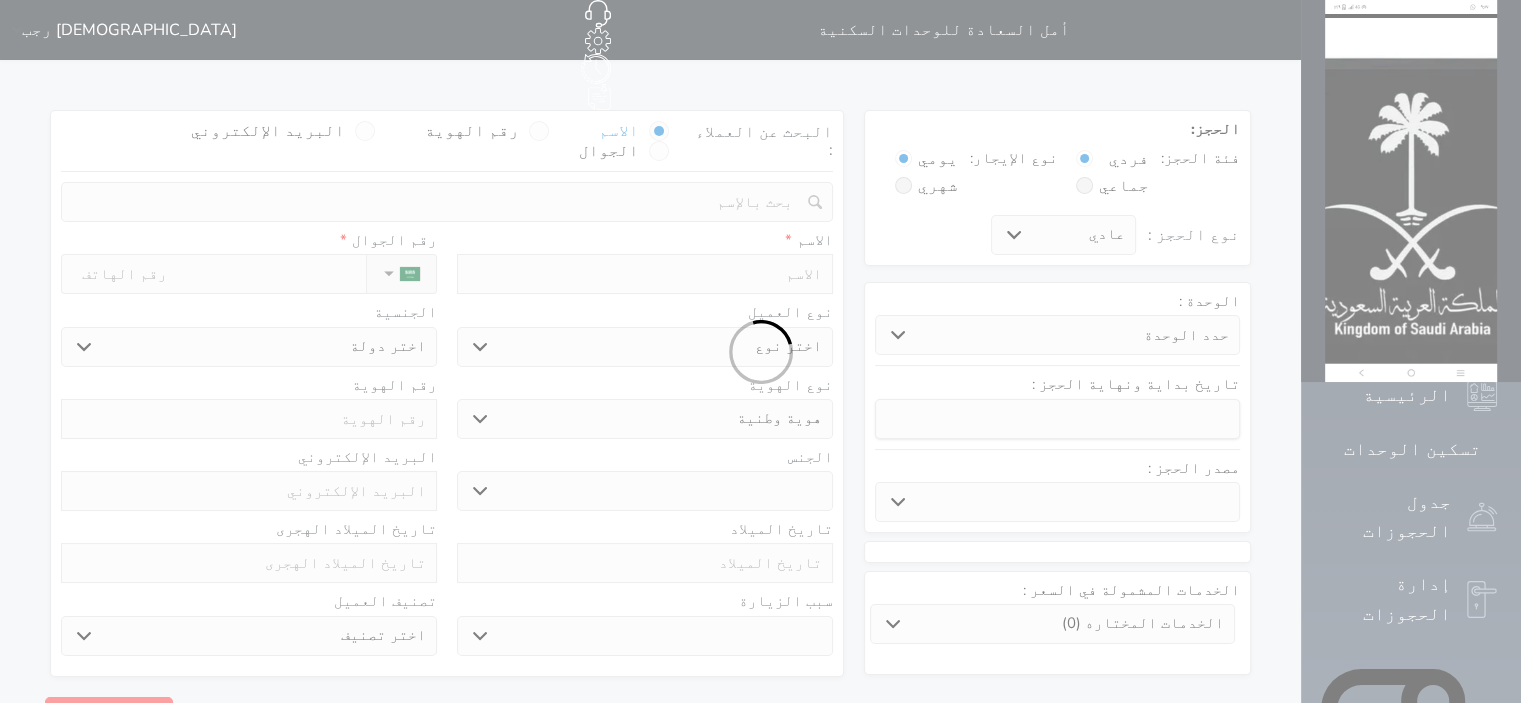select 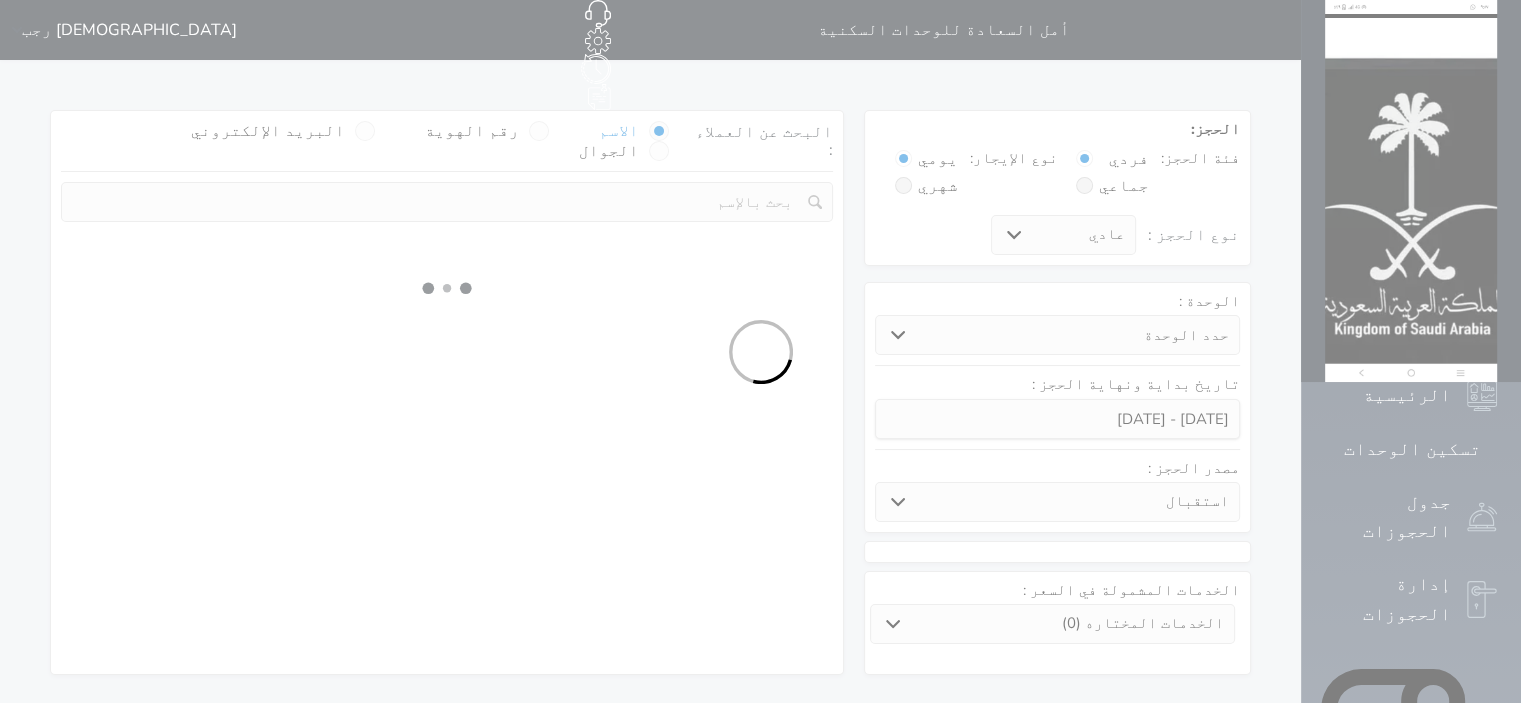 select 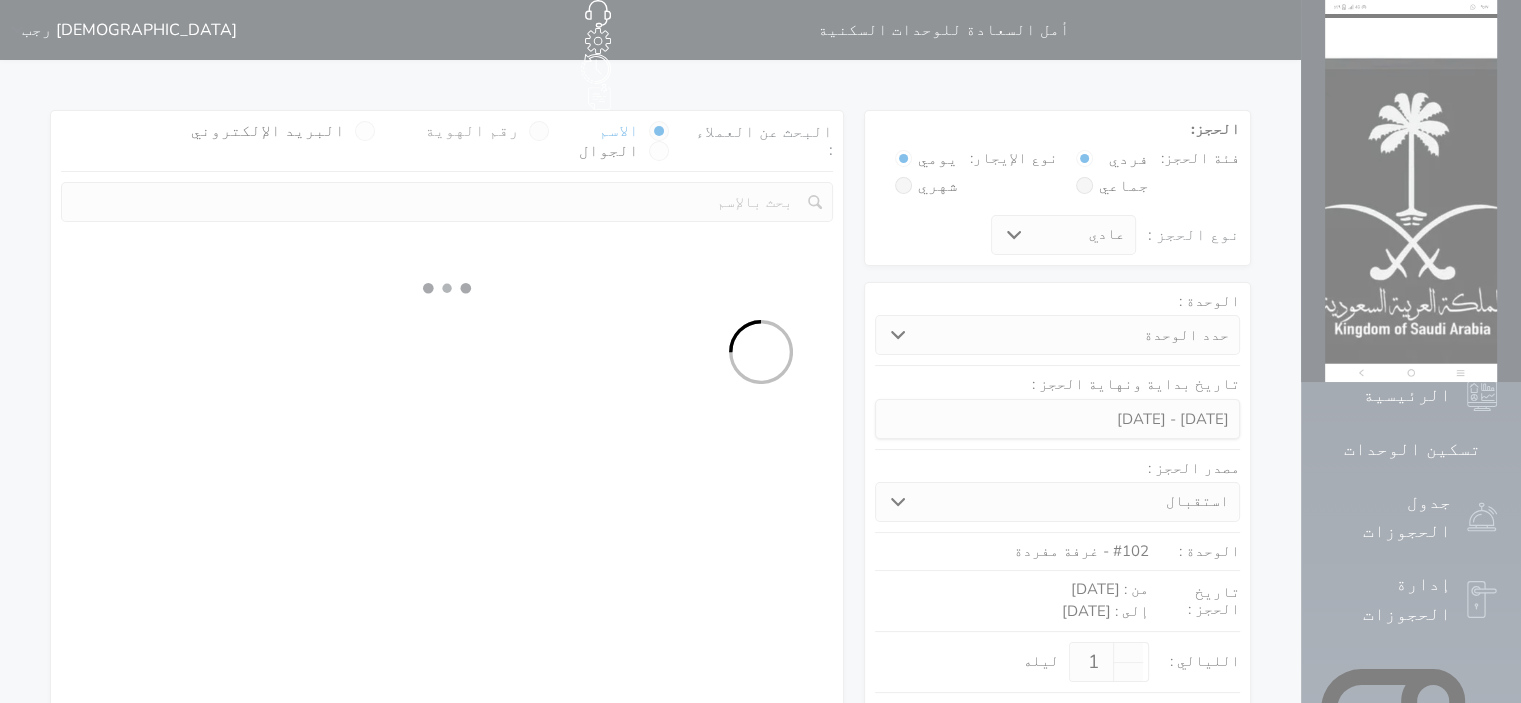 select on "1" 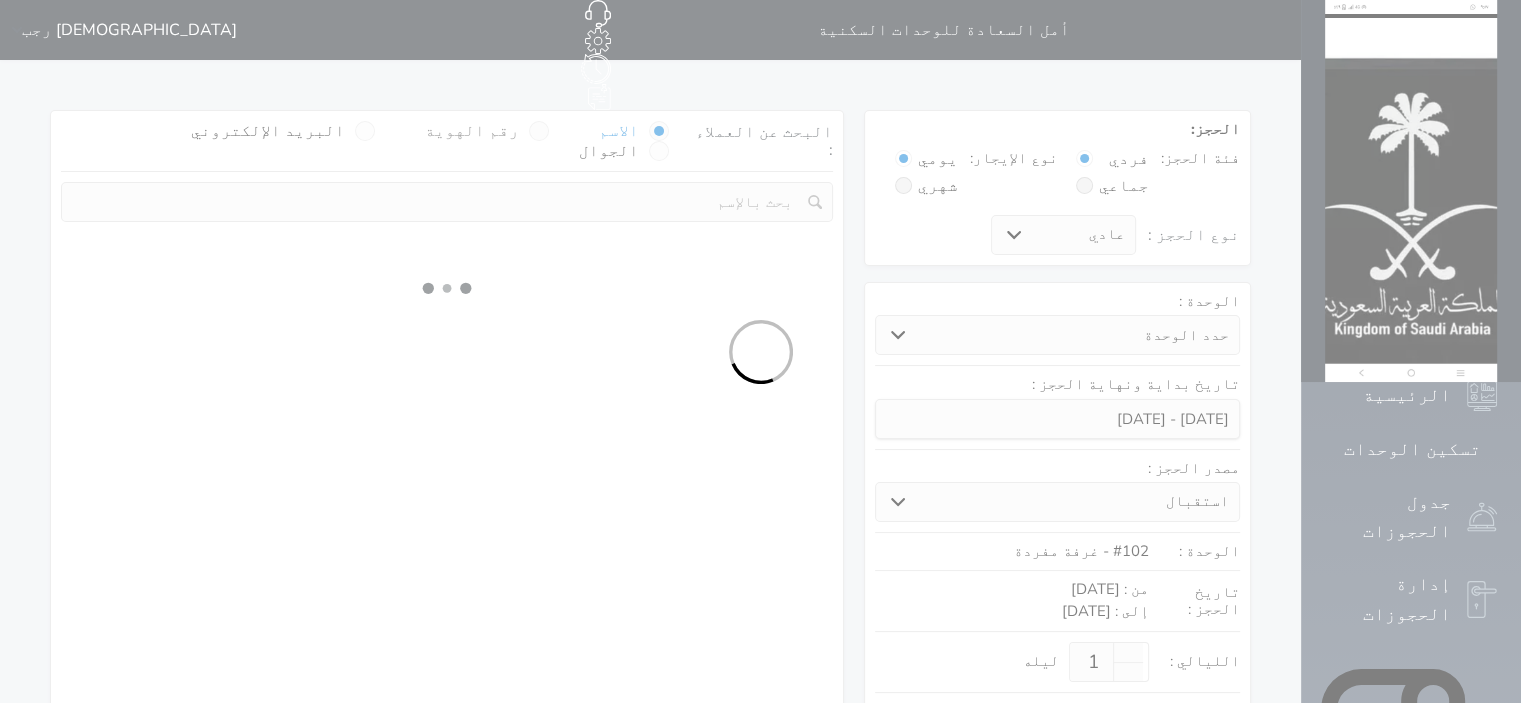 select on "113" 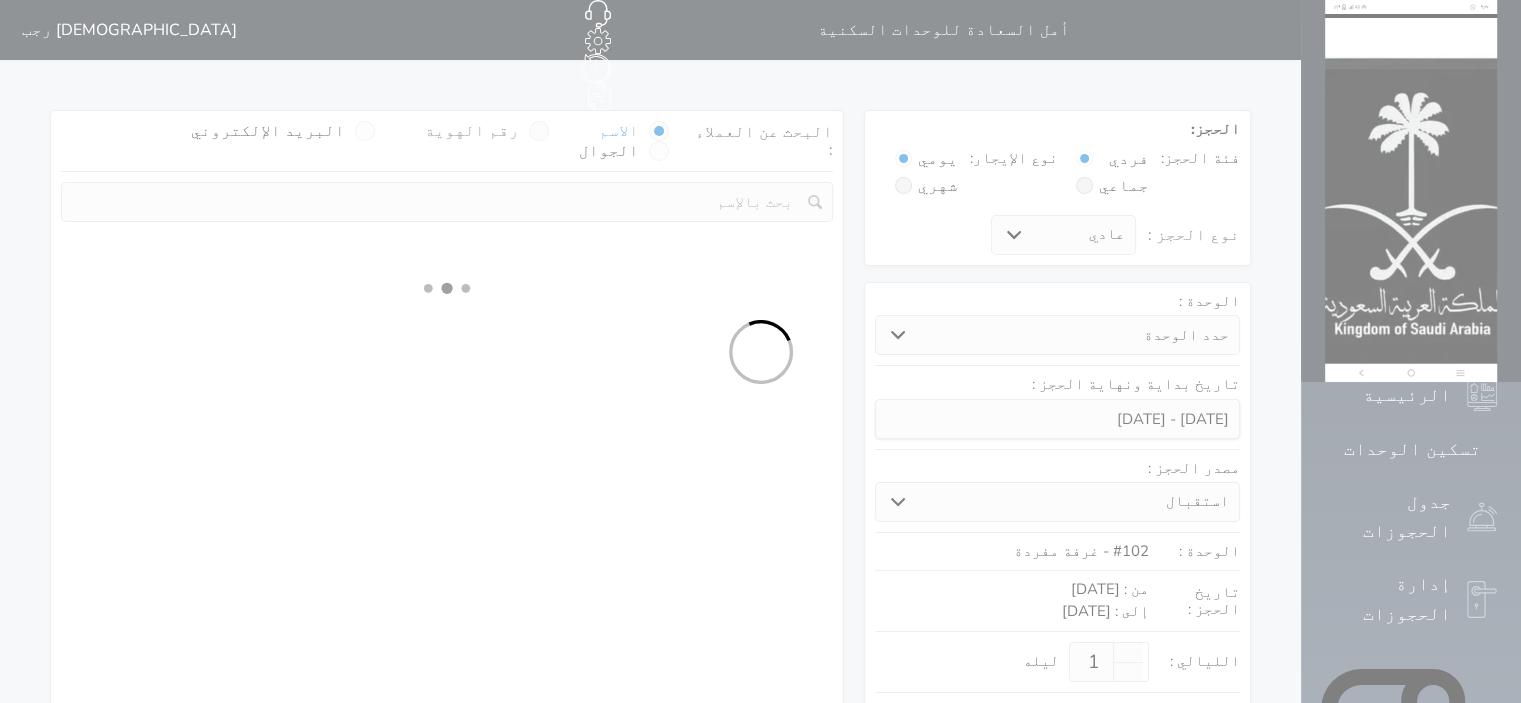 select on "1" 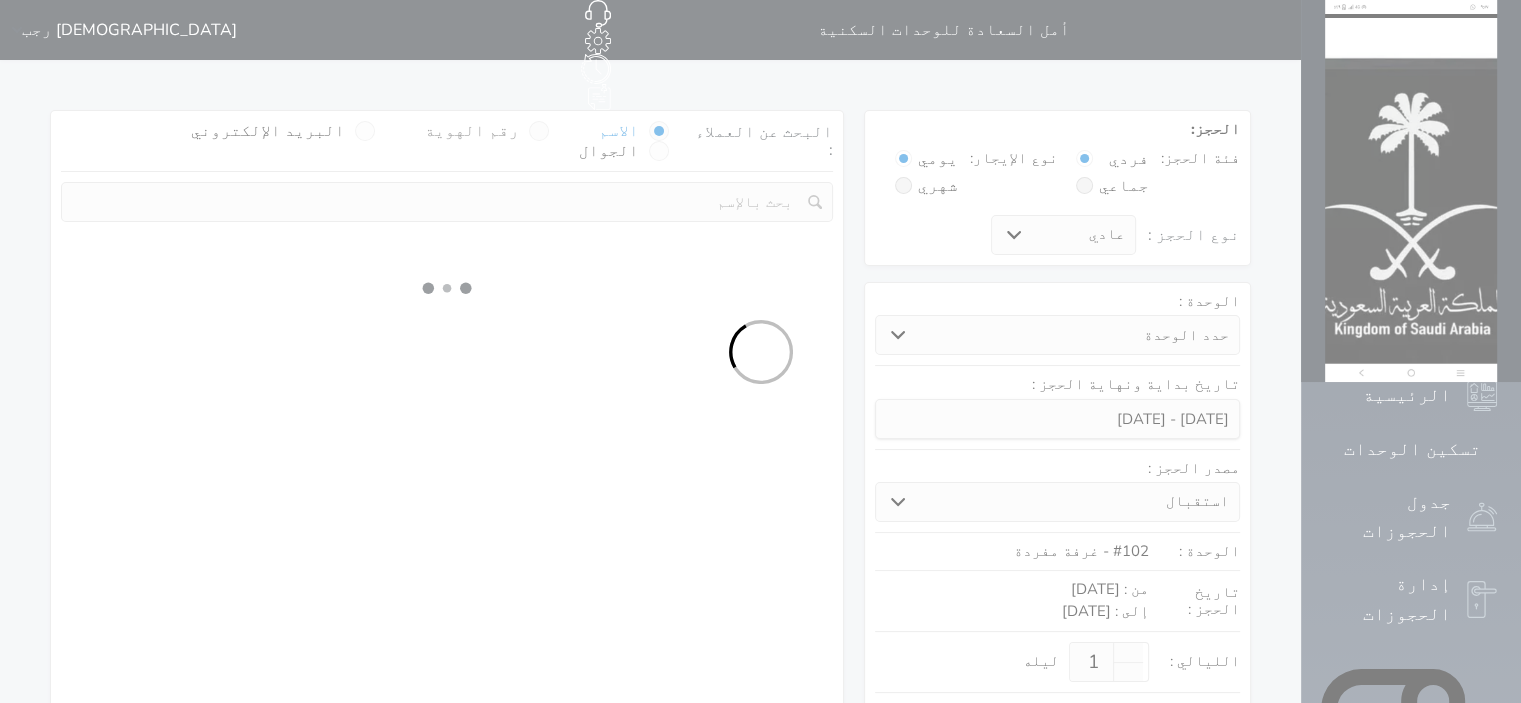 select 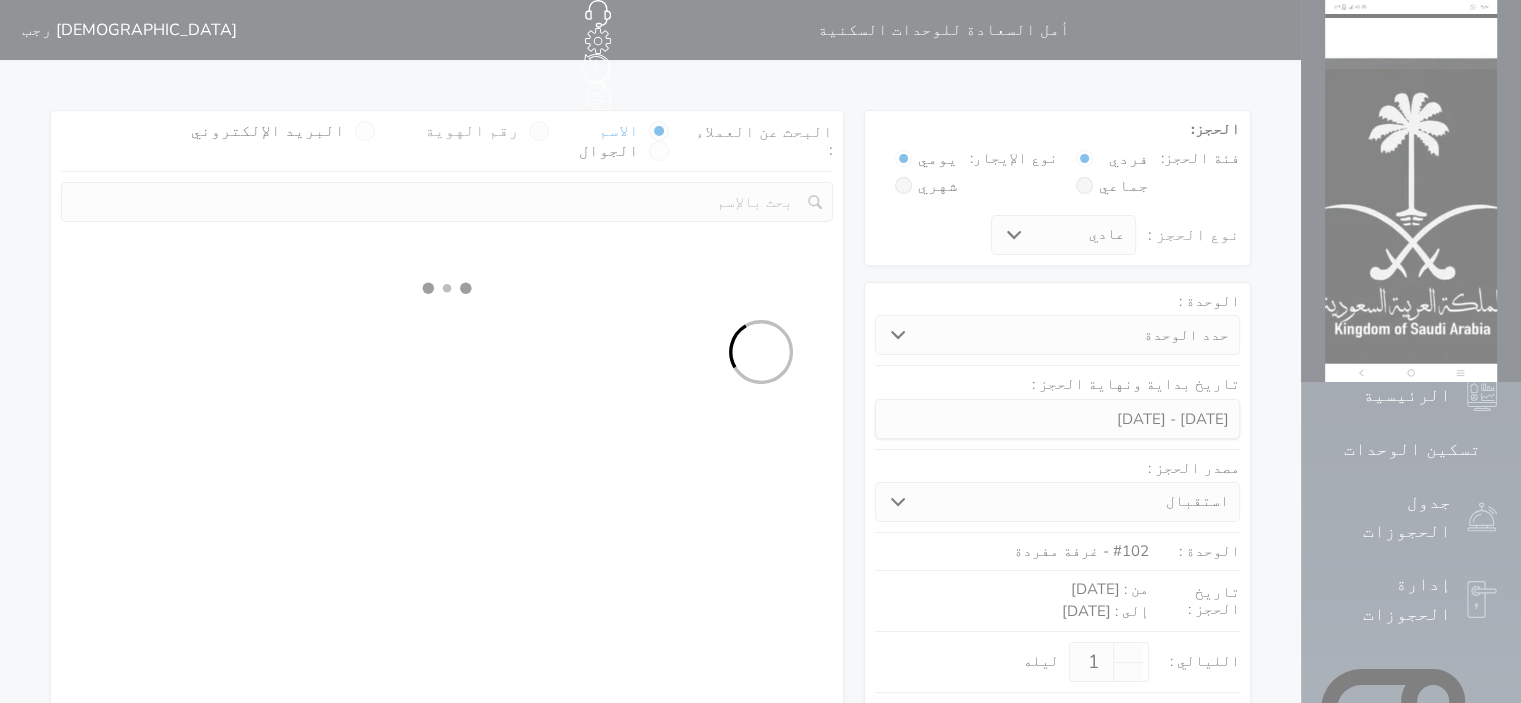 select on "7" 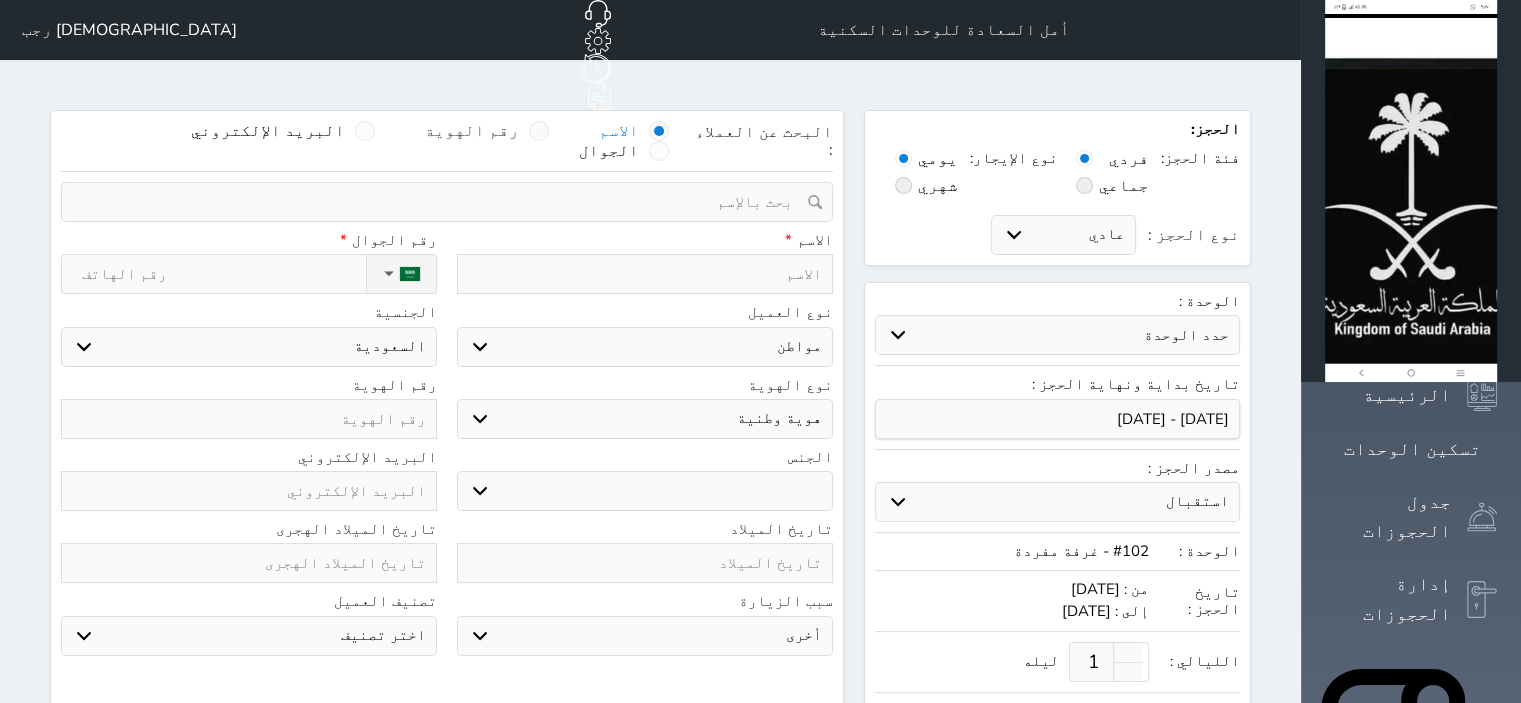 click on "رقم الهوية" at bounding box center [487, 131] 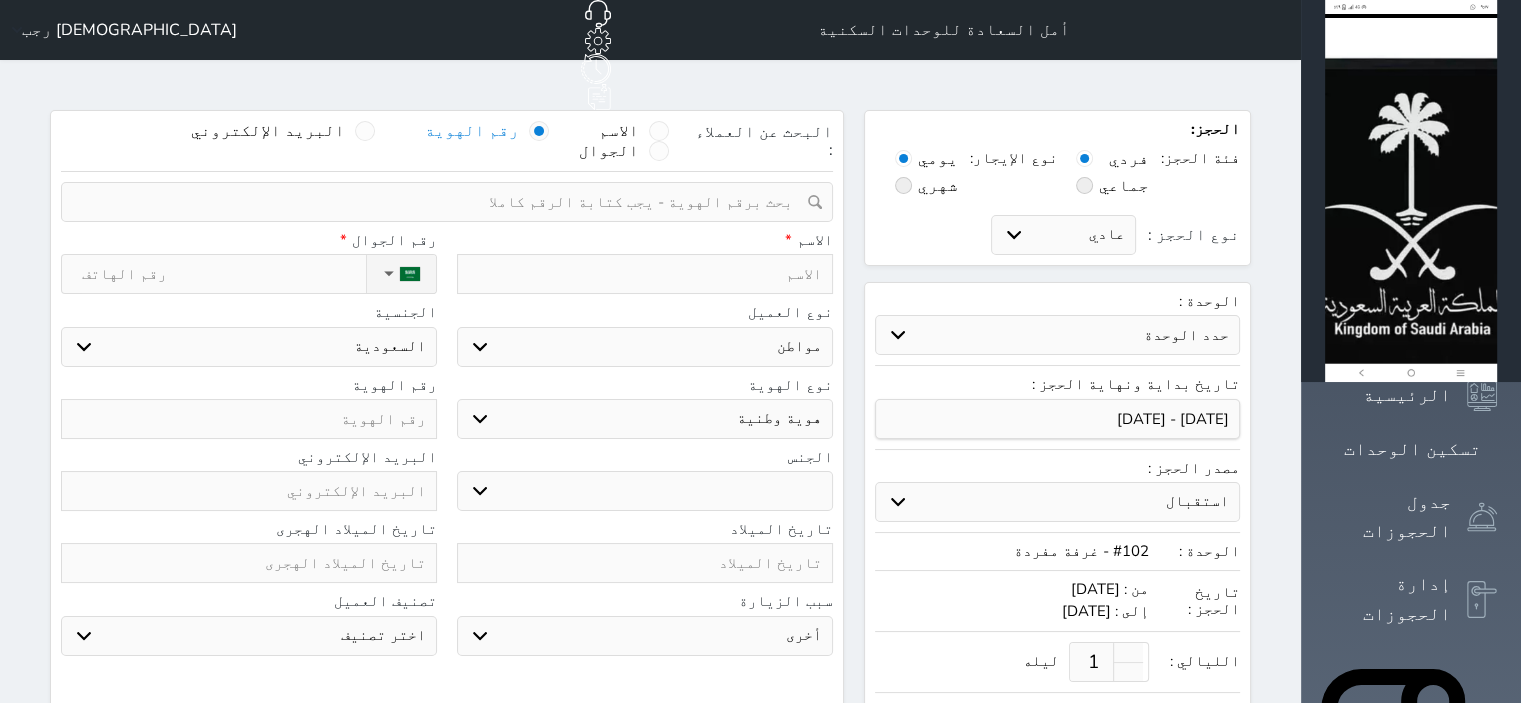 click at bounding box center (539, 131) 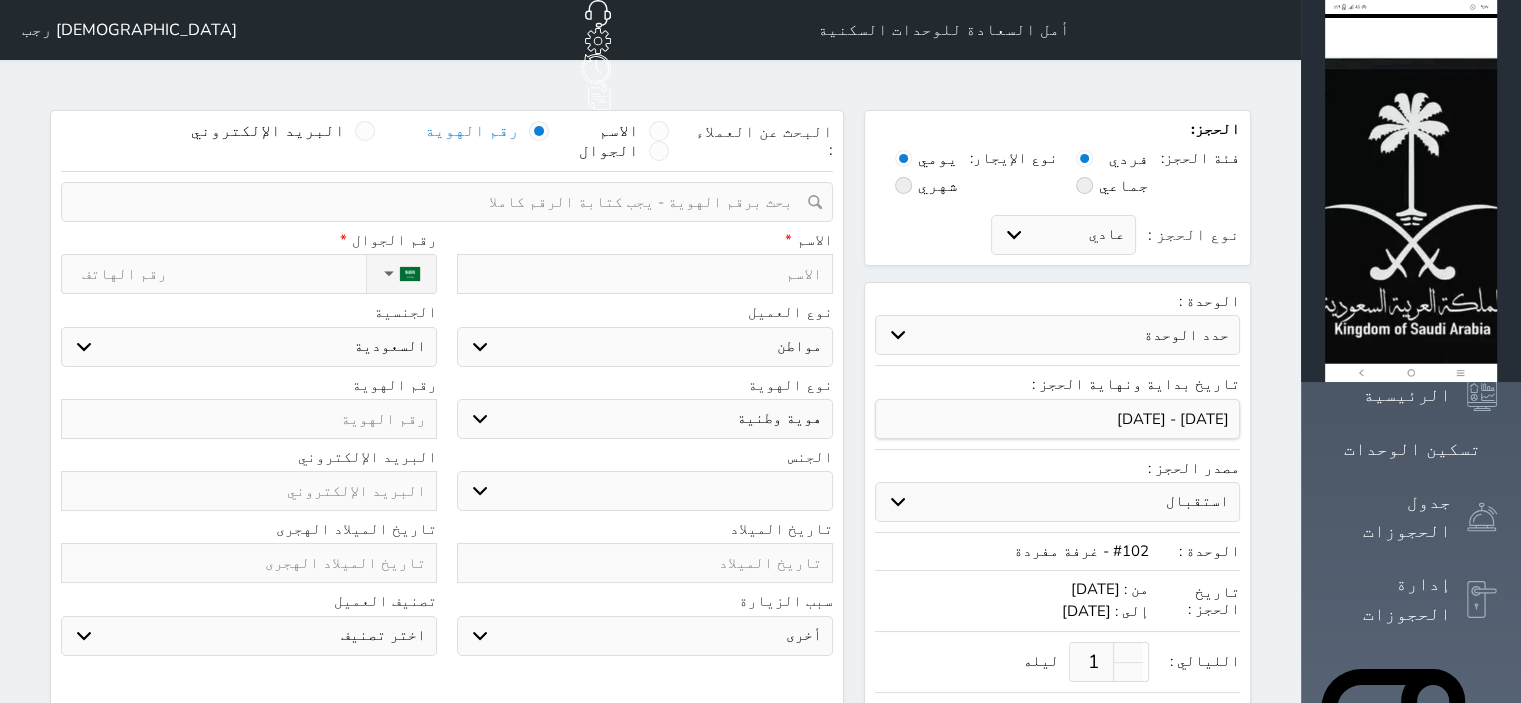 click at bounding box center (440, 202) 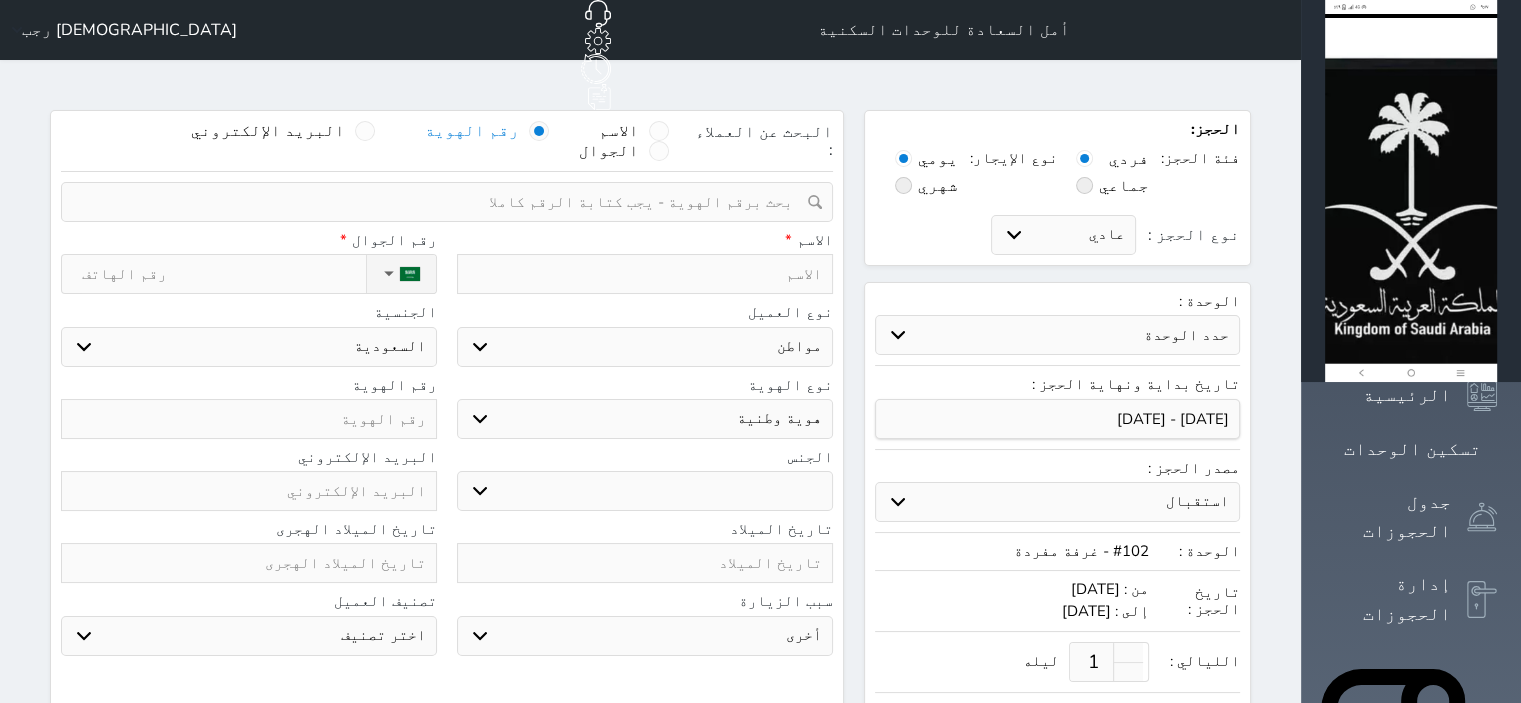 paste on "1026813228" 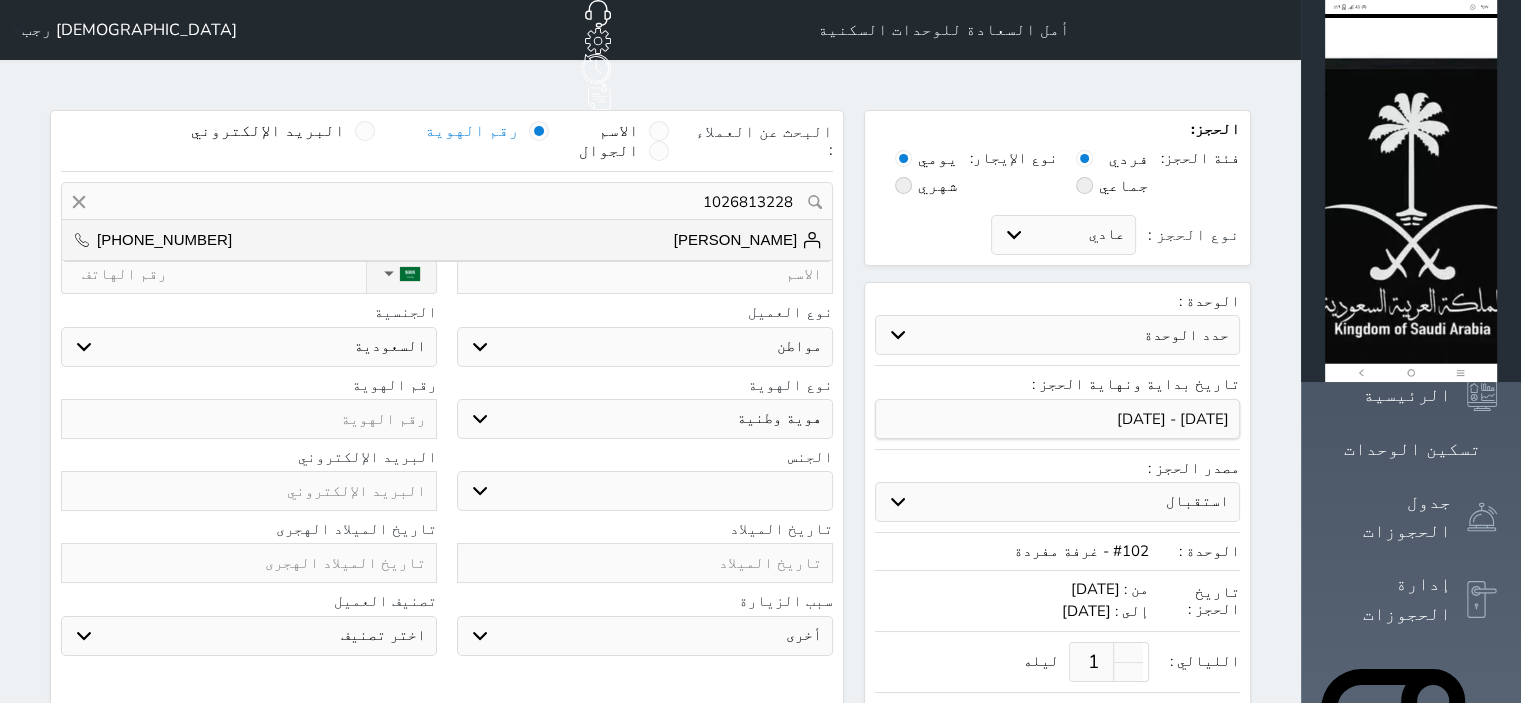 type on "1026813228" 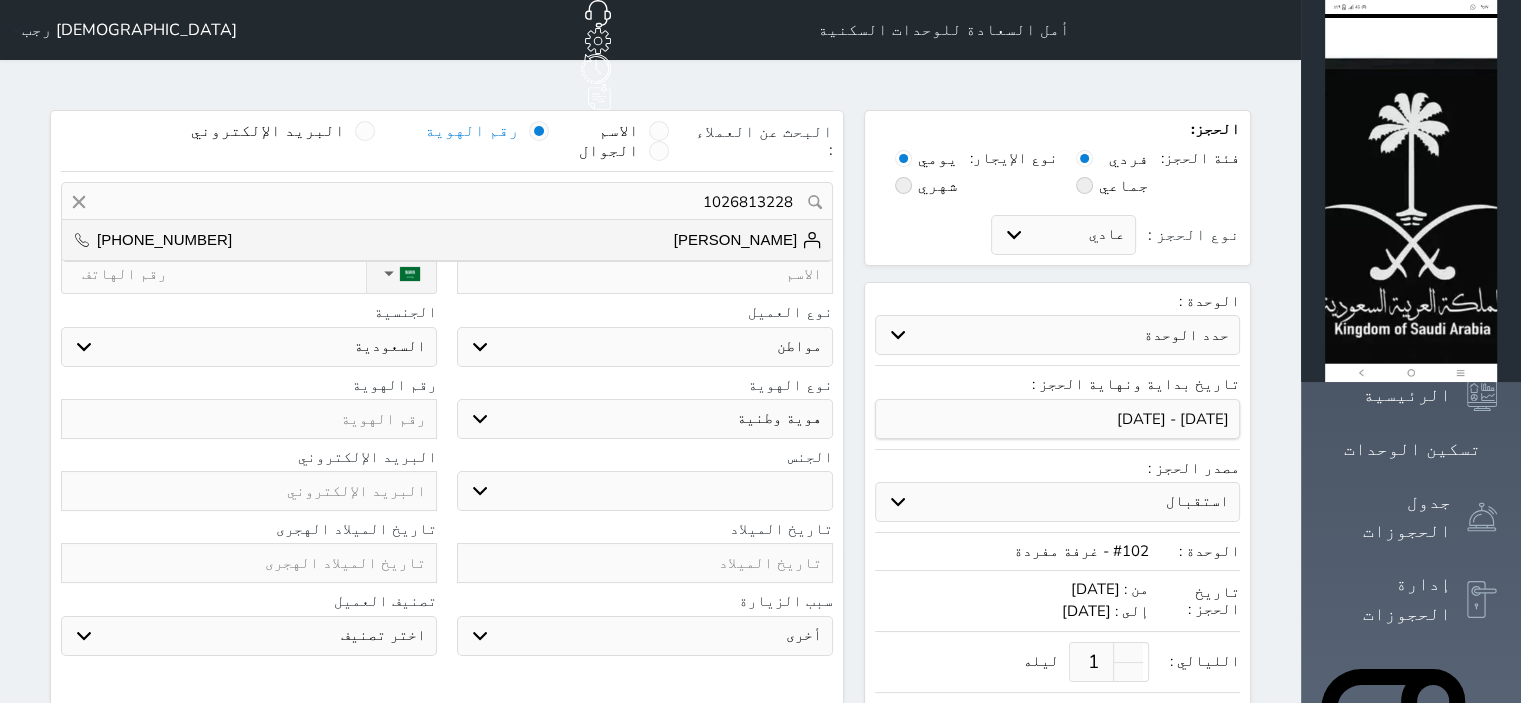 click 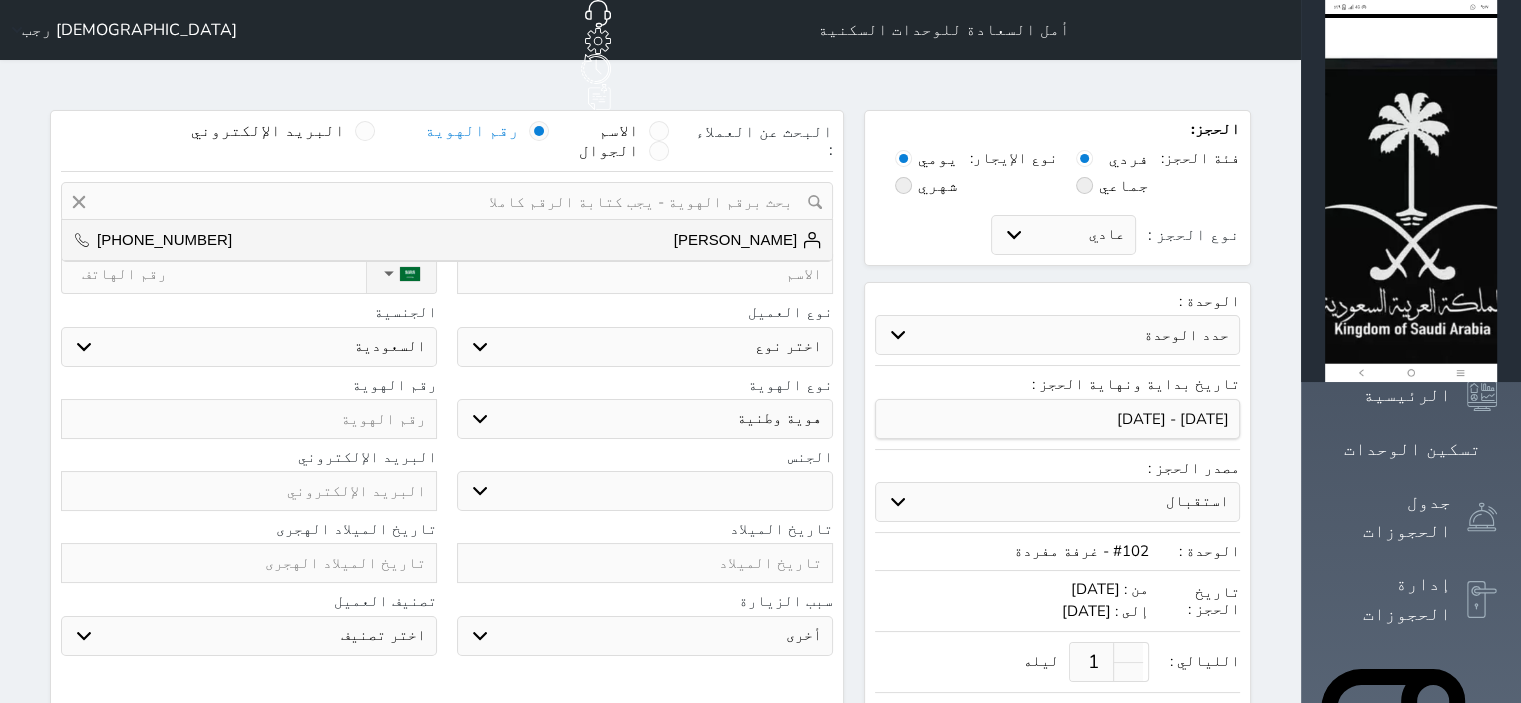 select 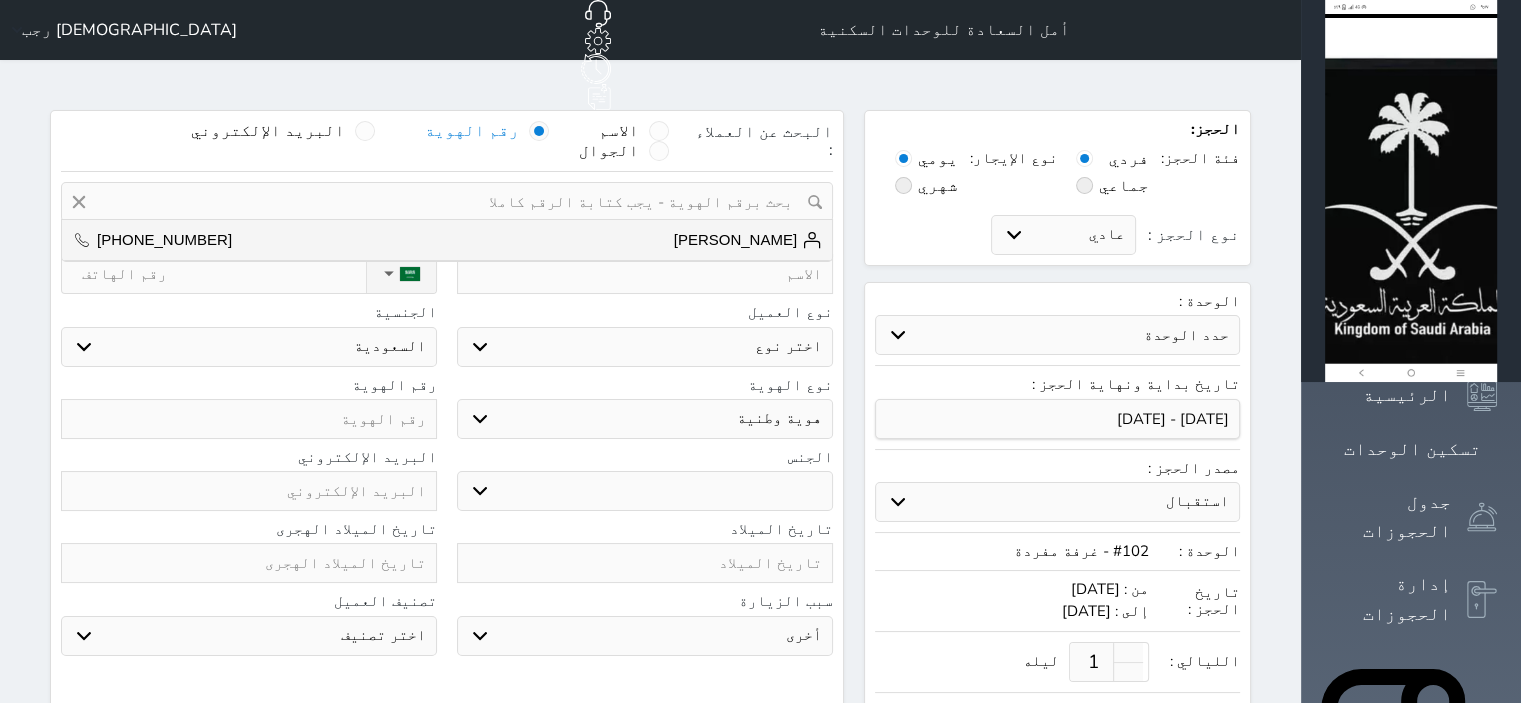 select 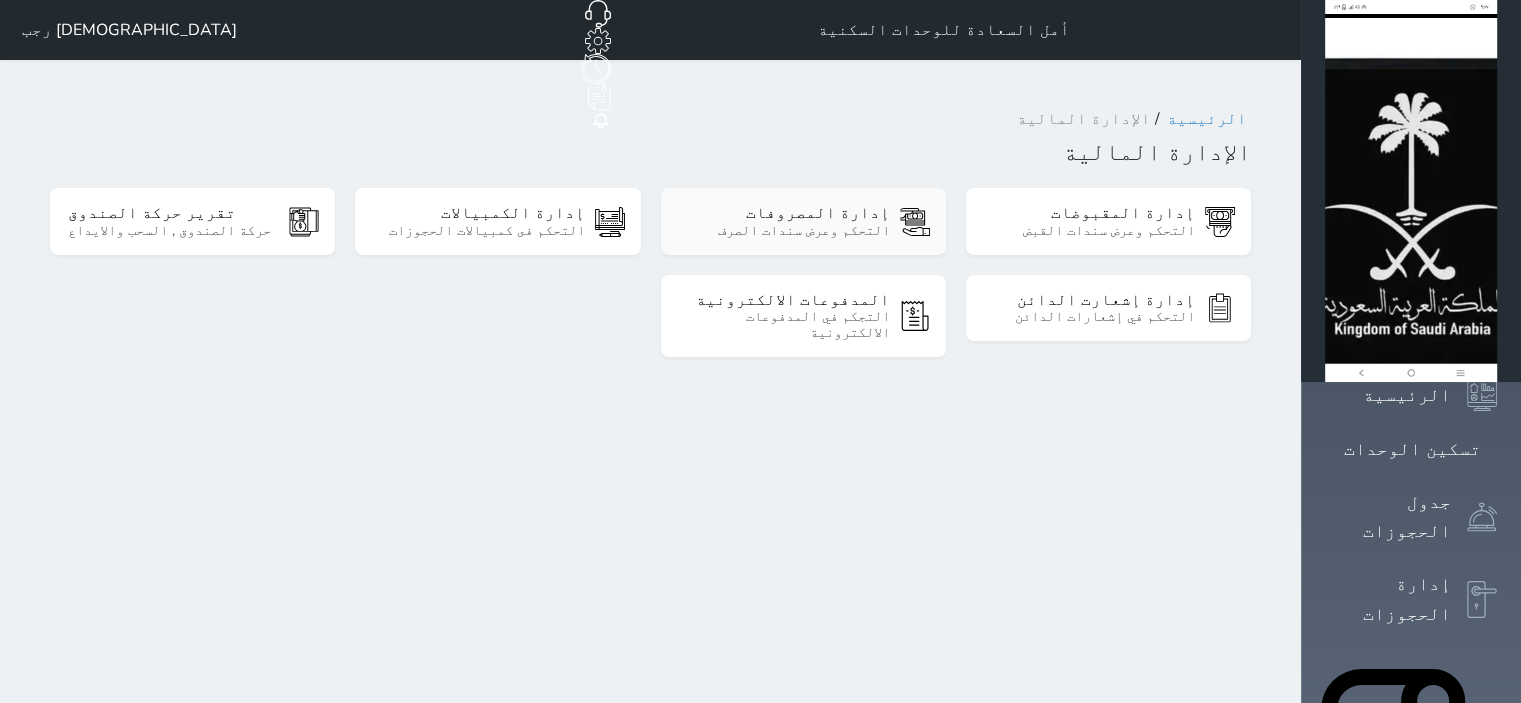 click on "إدارة المصروفات" at bounding box center [784, 213] 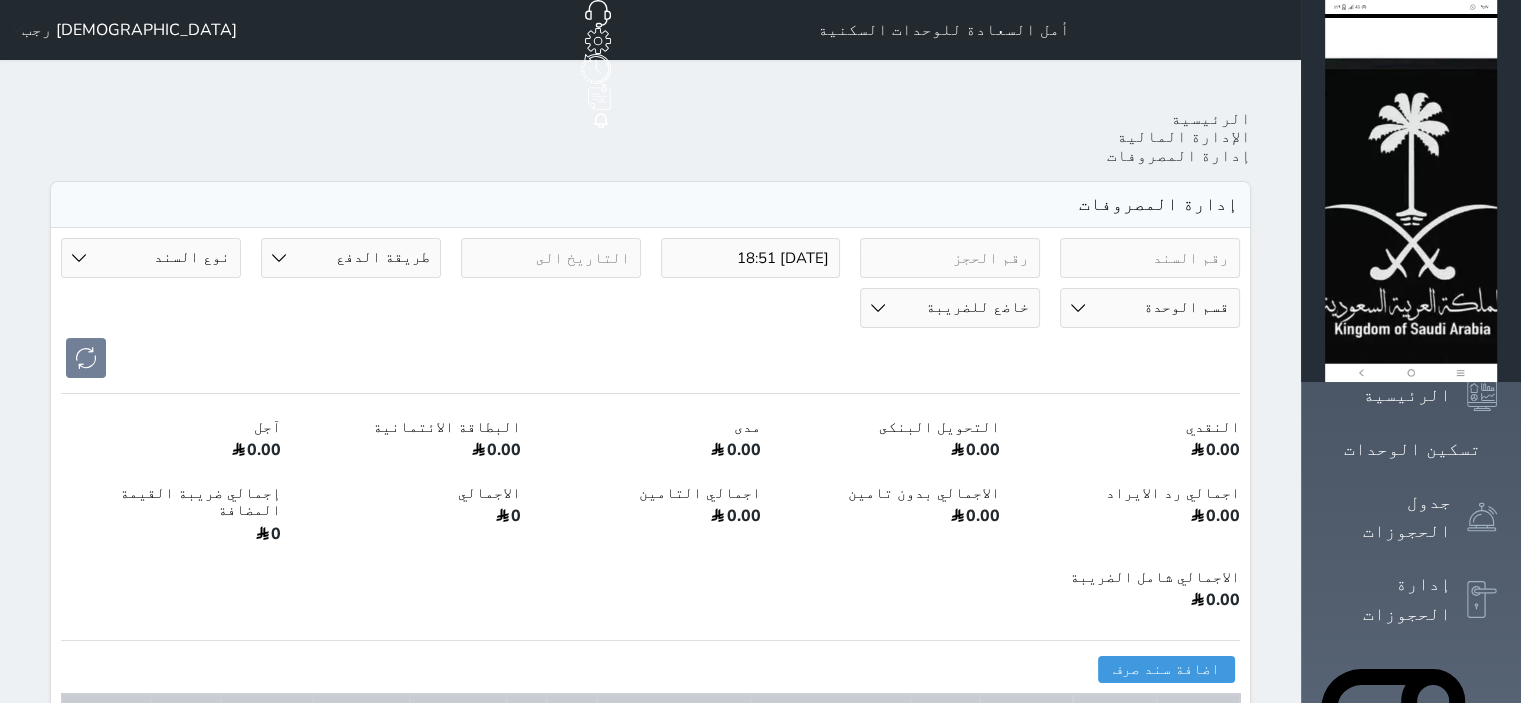 select 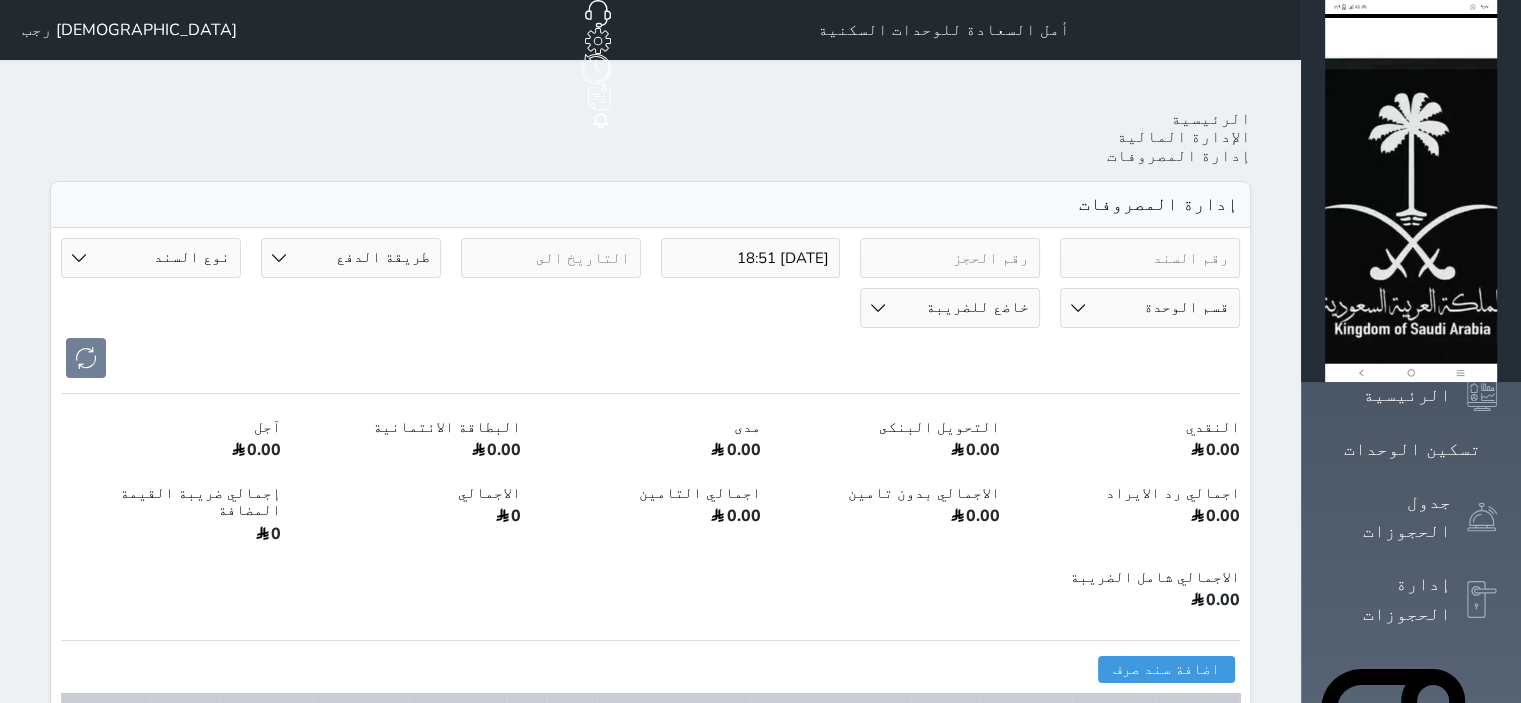 type on "2025-07-10 18:51" 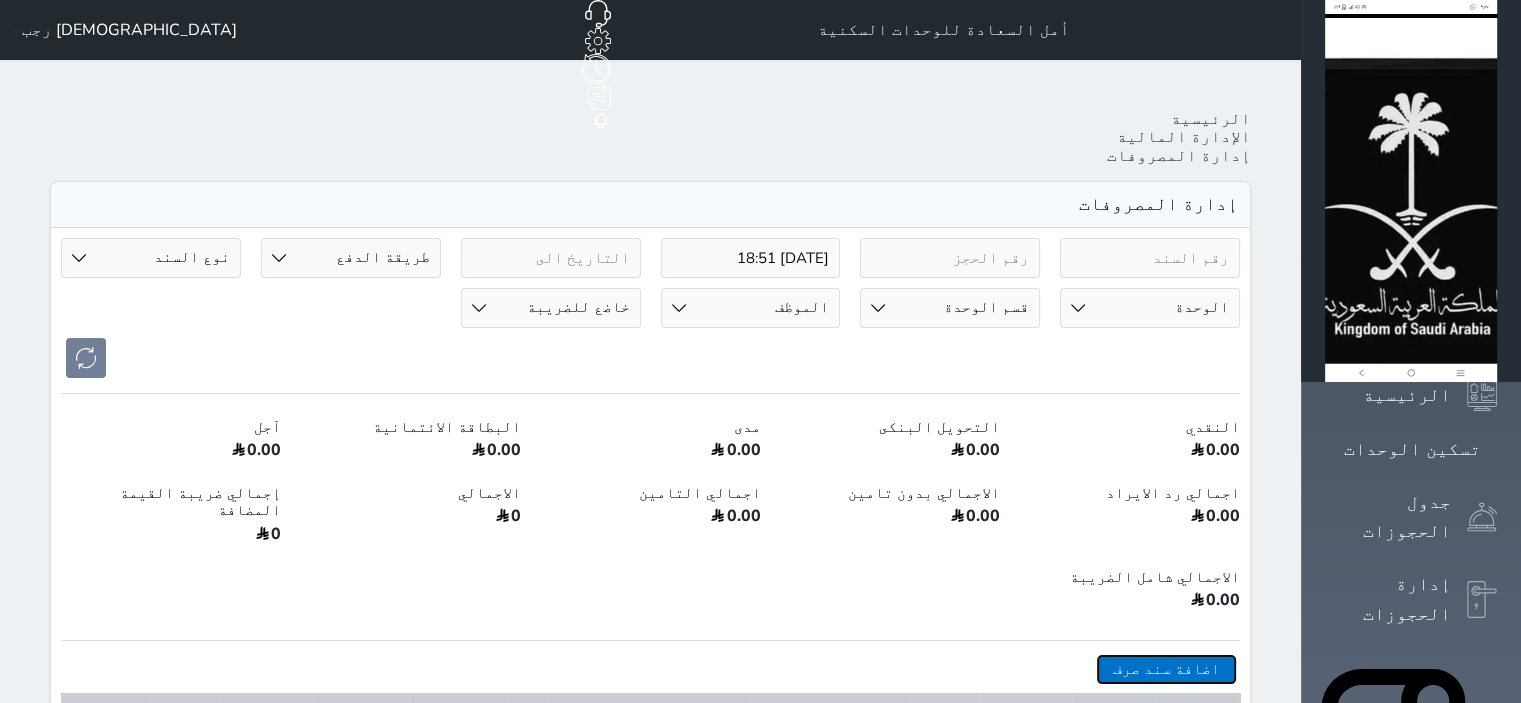click on "اضافة سند صرف" at bounding box center [1166, 669] 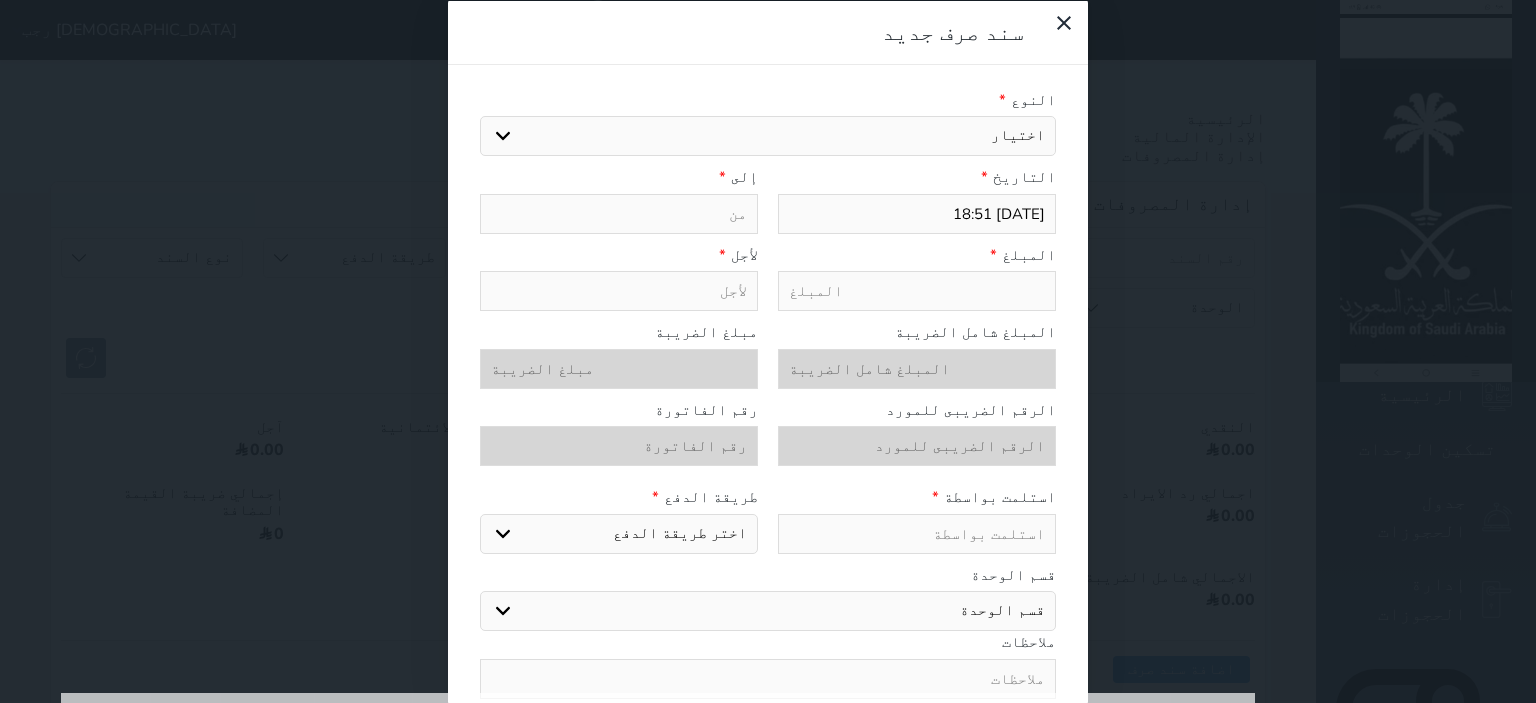click on "اختيار   مرتجع إيجار رواتب صيانة مصروفات عامة تحويل من الصندوق الى الادارة استرجاع تامين استرجاع العربون ايجارات رسوم حكومية كهرباء" at bounding box center [768, 136] 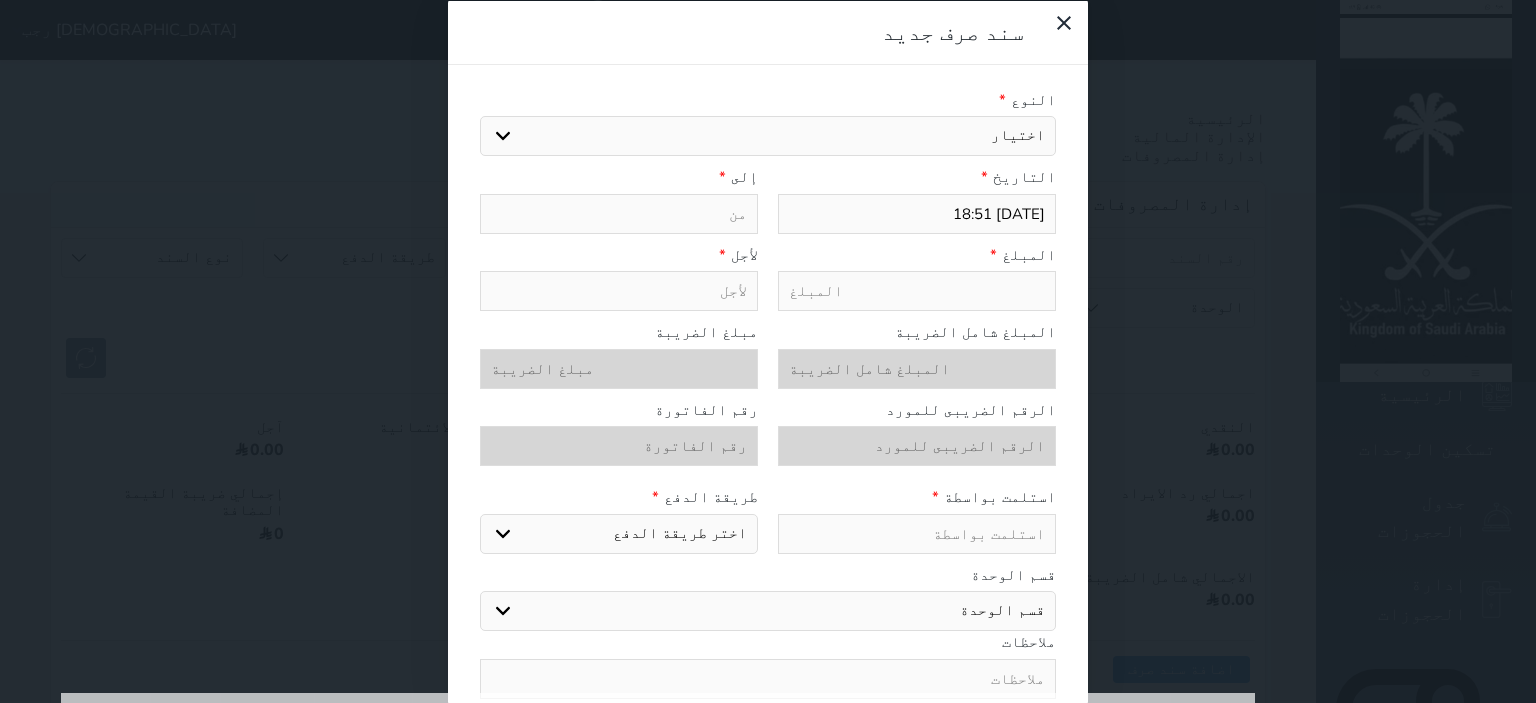 select on "49070" 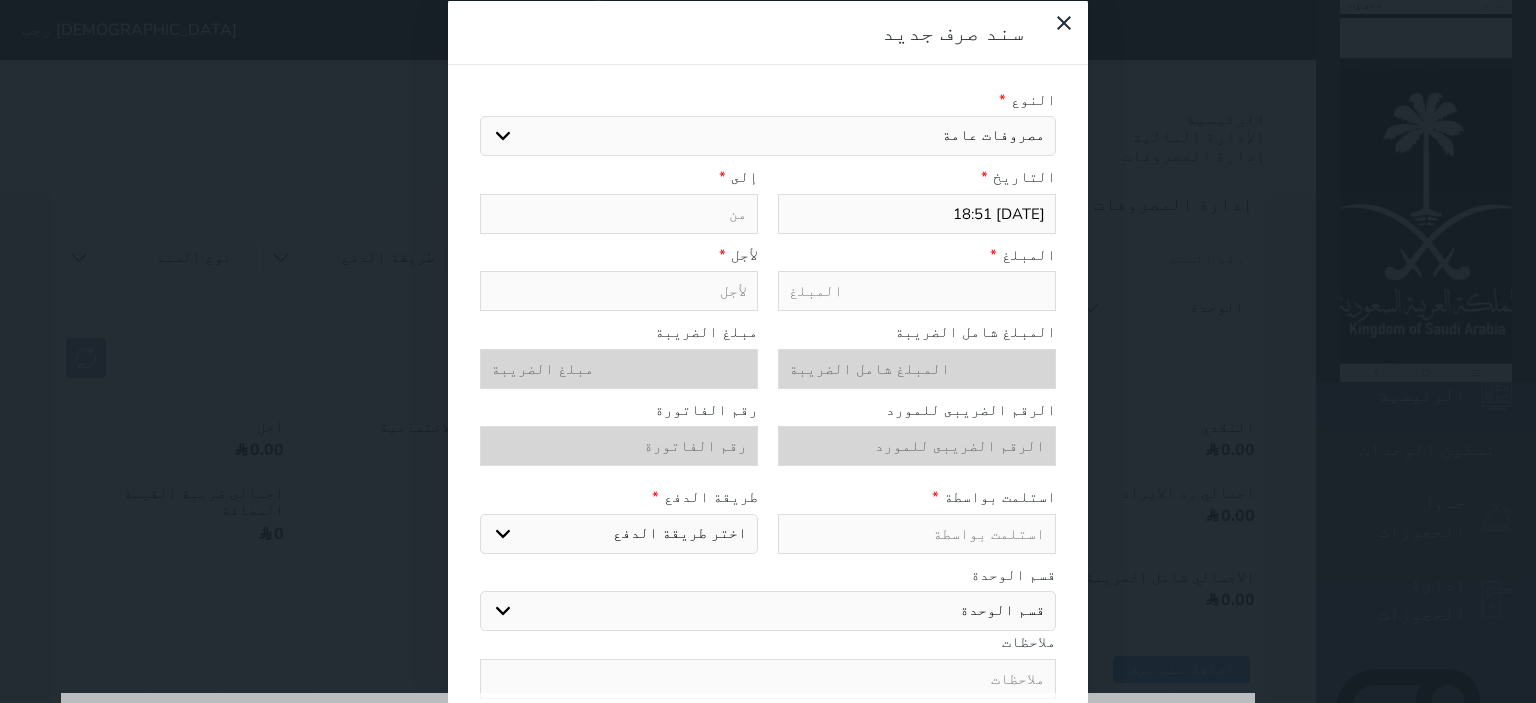 click on "اختيار   مرتجع إيجار رواتب صيانة مصروفات عامة تحويل من الصندوق الى الادارة استرجاع تامين استرجاع العربون ايجارات رسوم حكومية كهرباء" at bounding box center [768, 136] 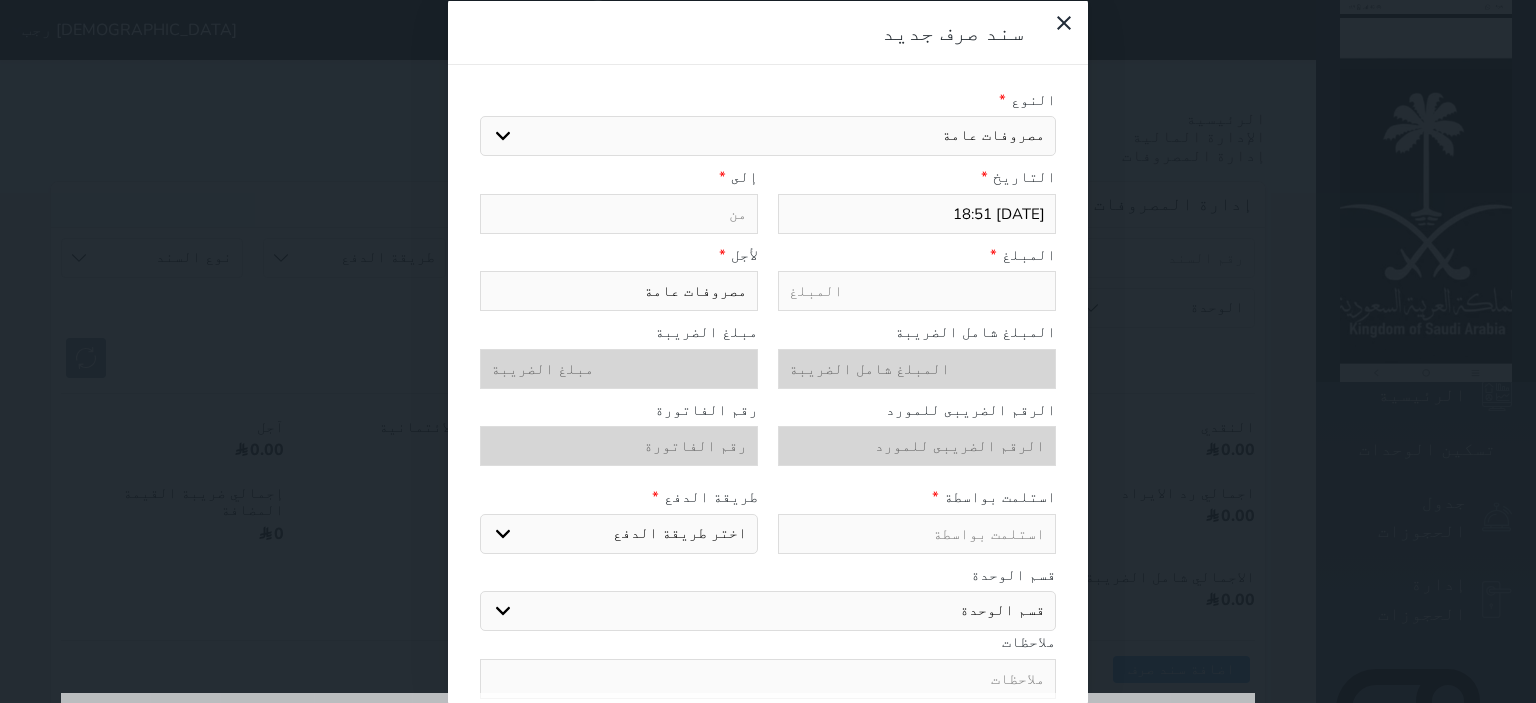 click at bounding box center (619, 213) 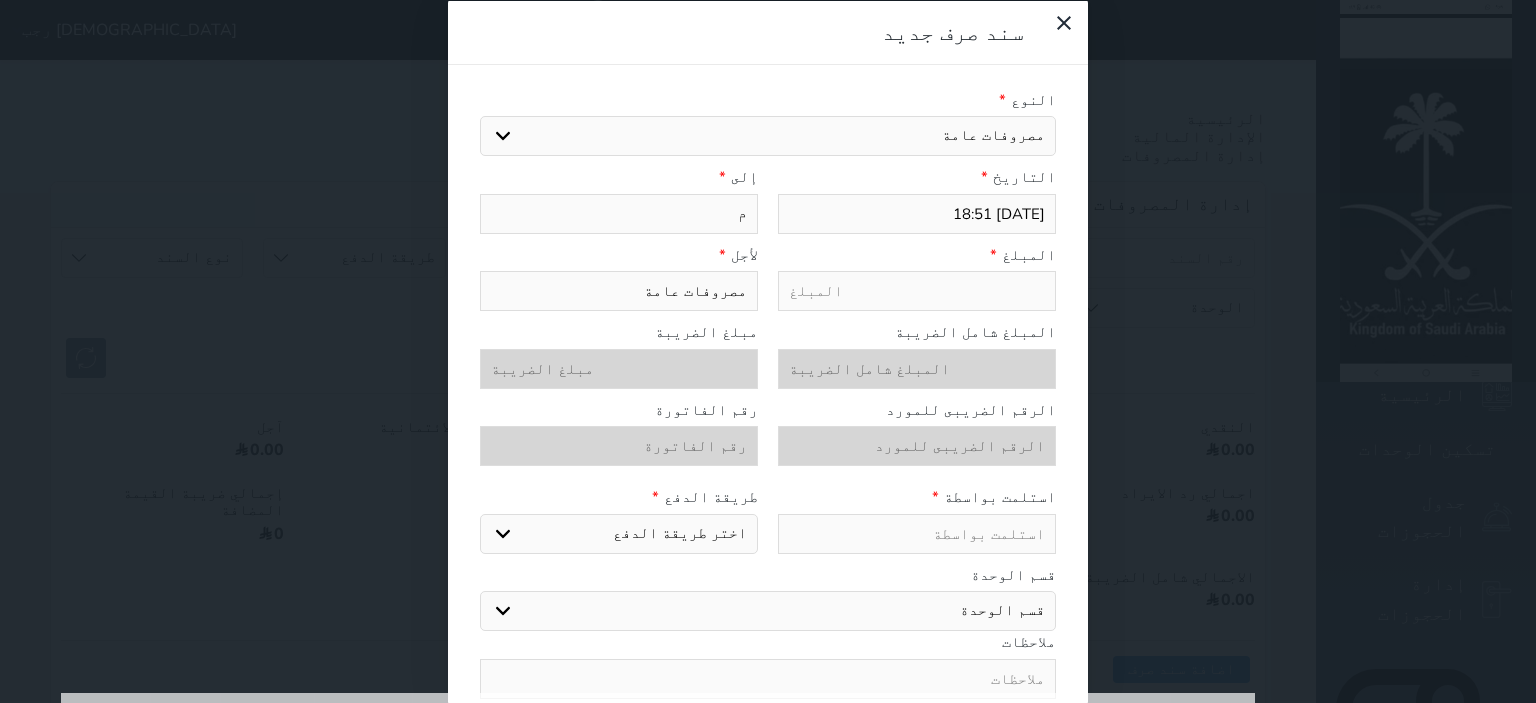 type on "مي" 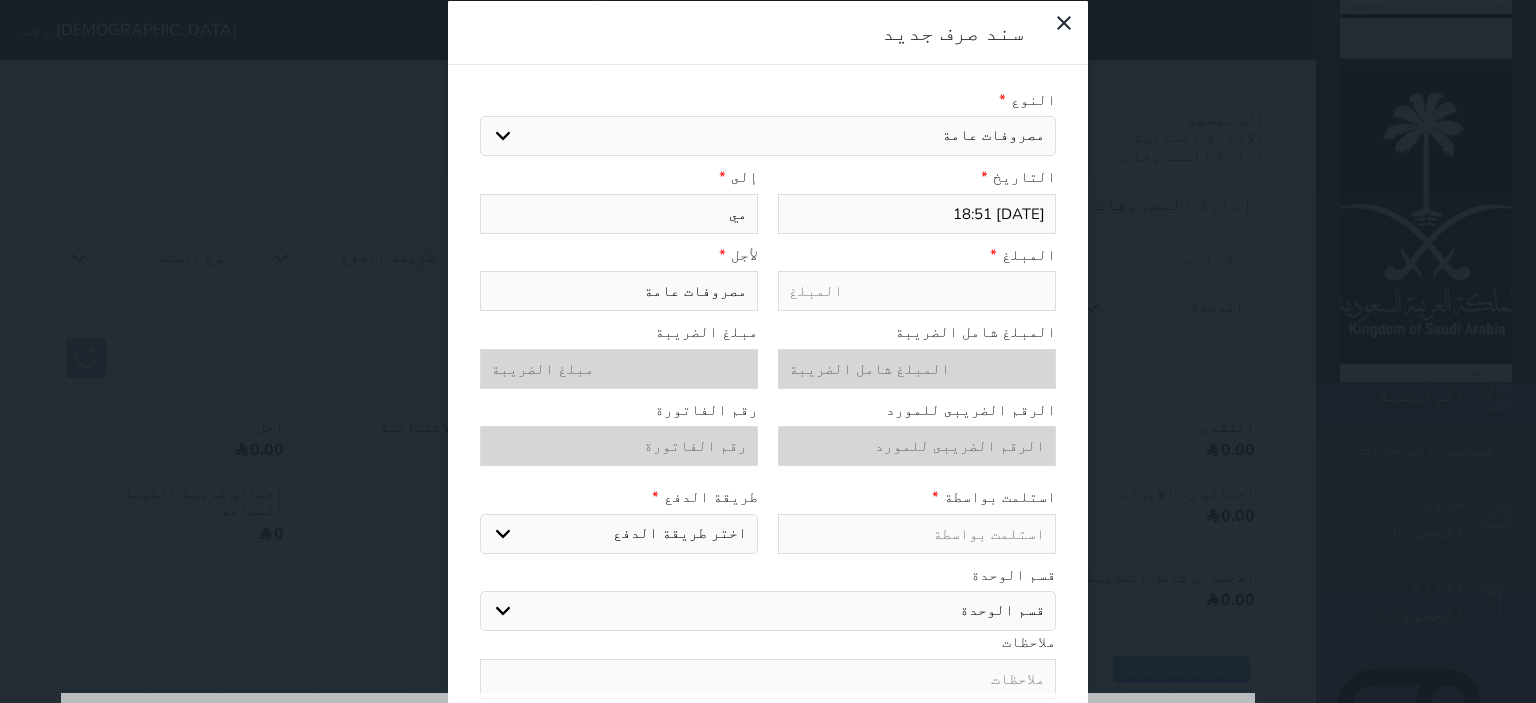 type on "ميا" 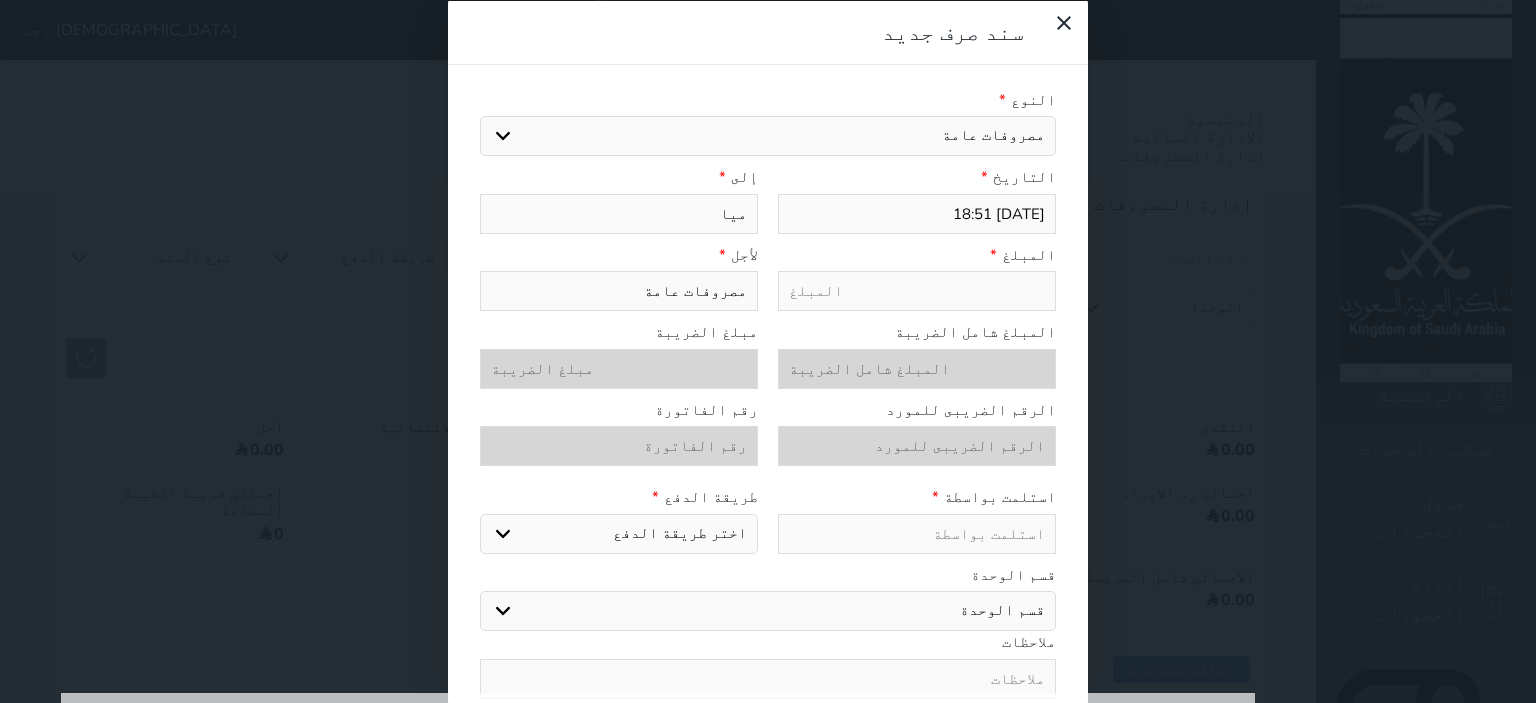 type on "مياه" 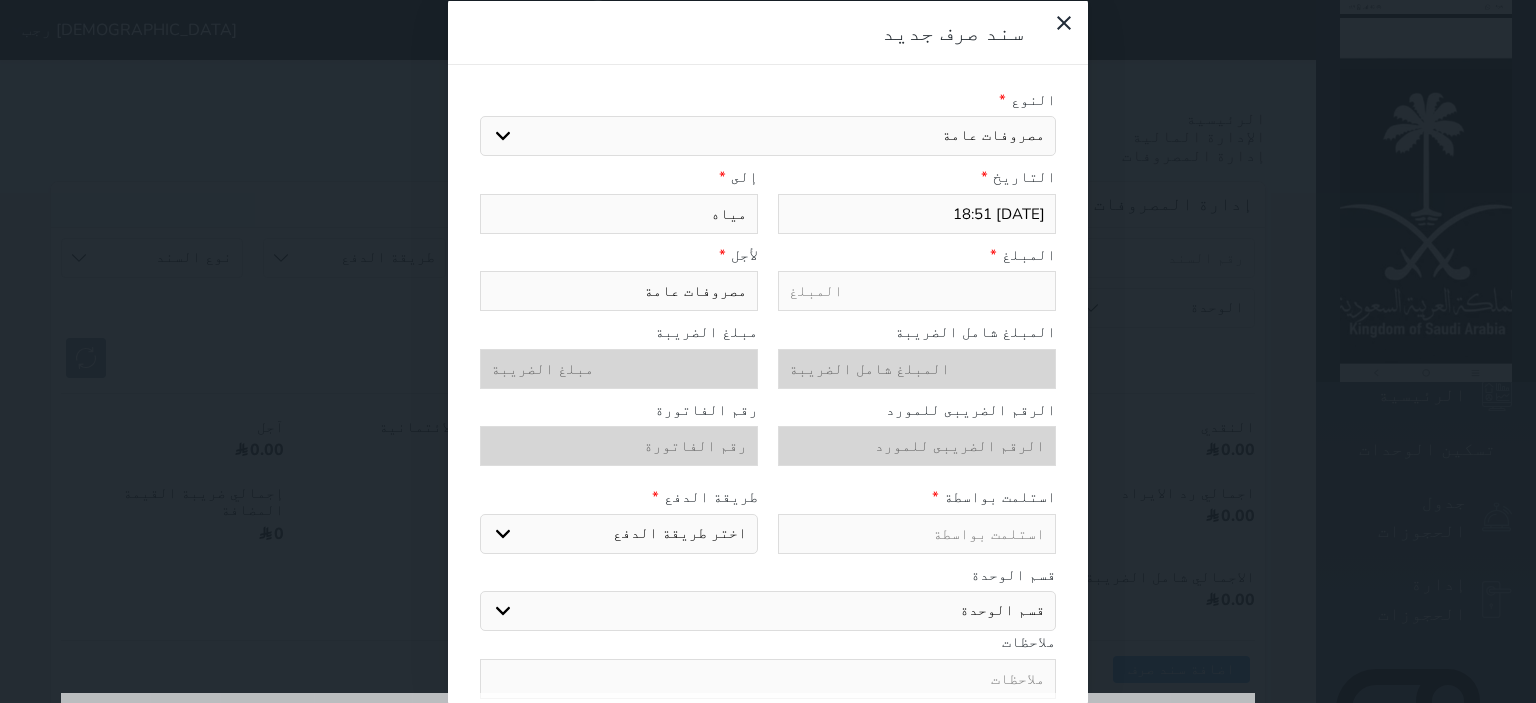 type on "مياه" 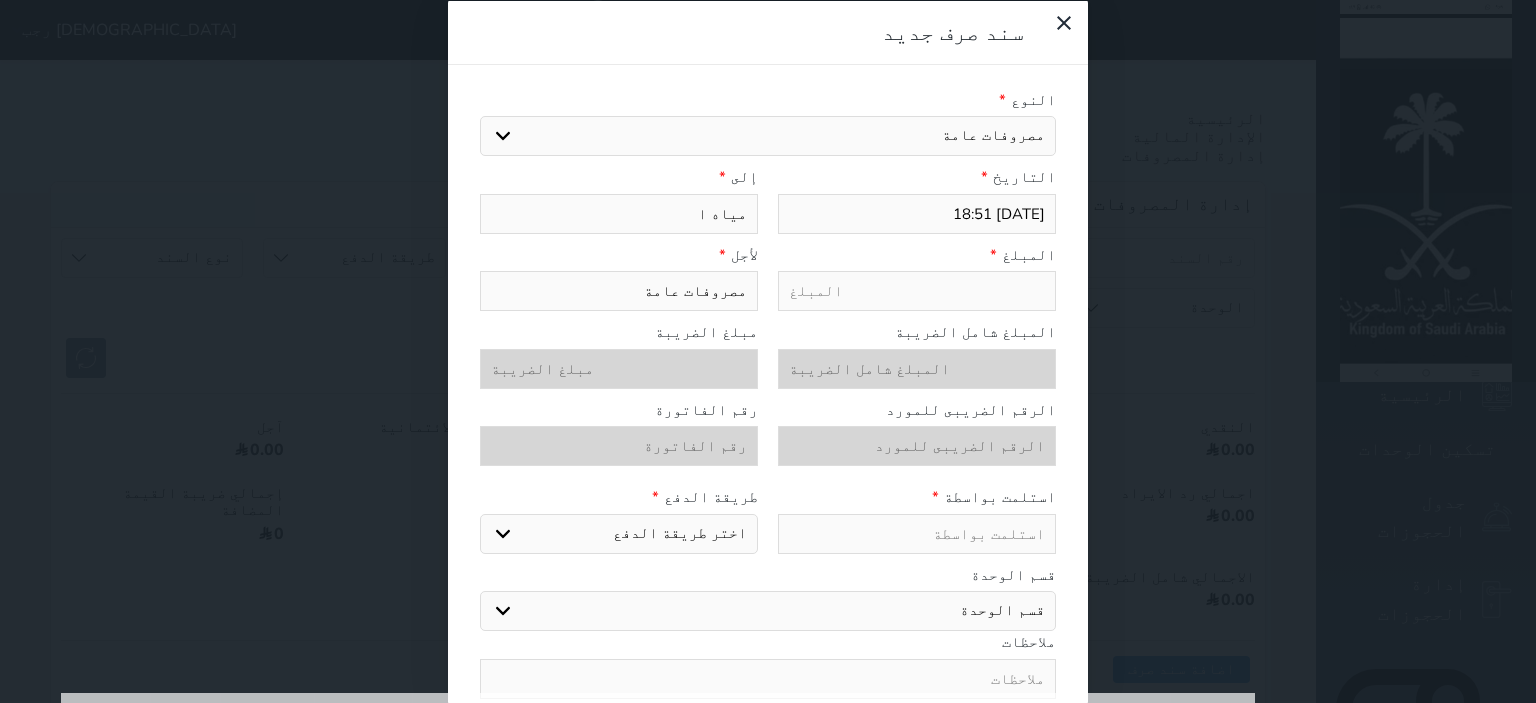 type on "مياه ال" 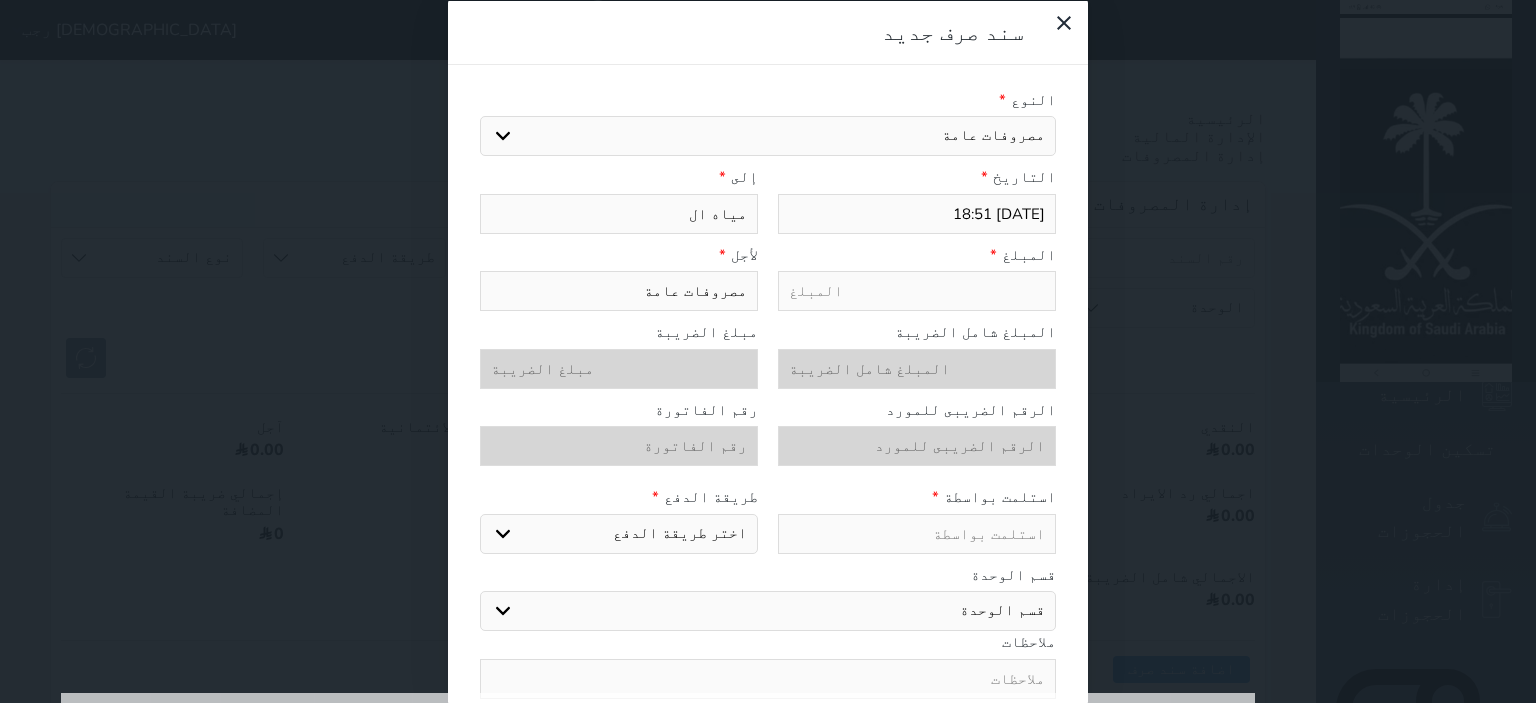 type on "مياه الو" 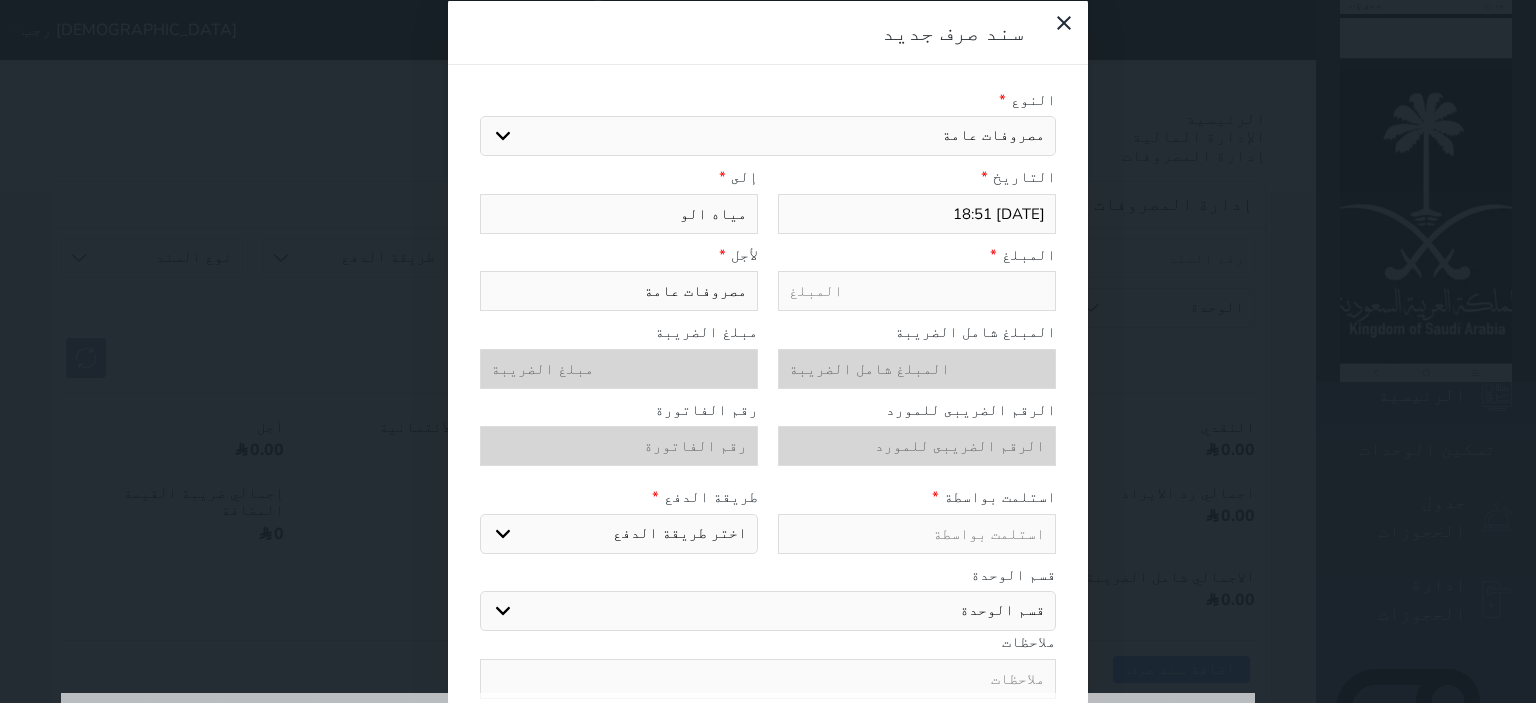 type on "مياه الوا" 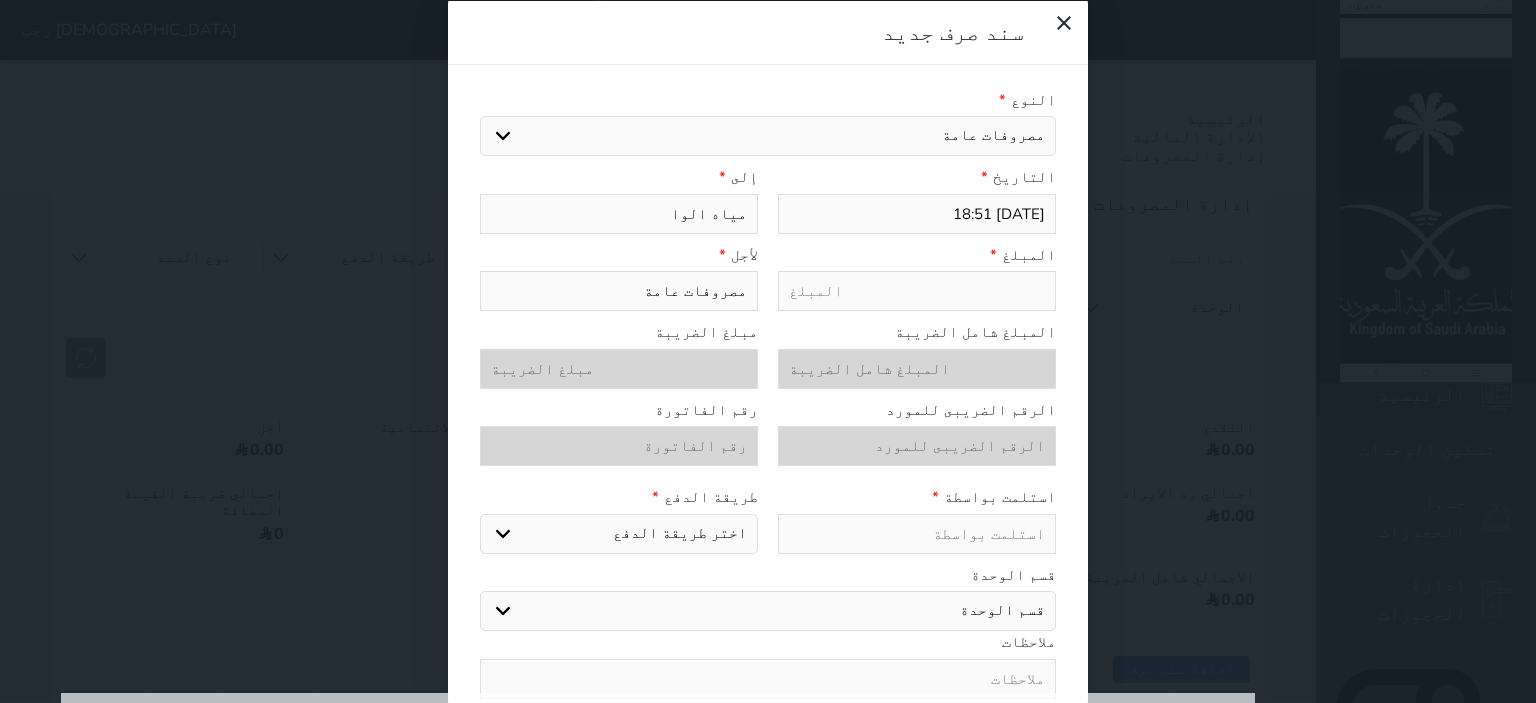 type on "مياه الواي" 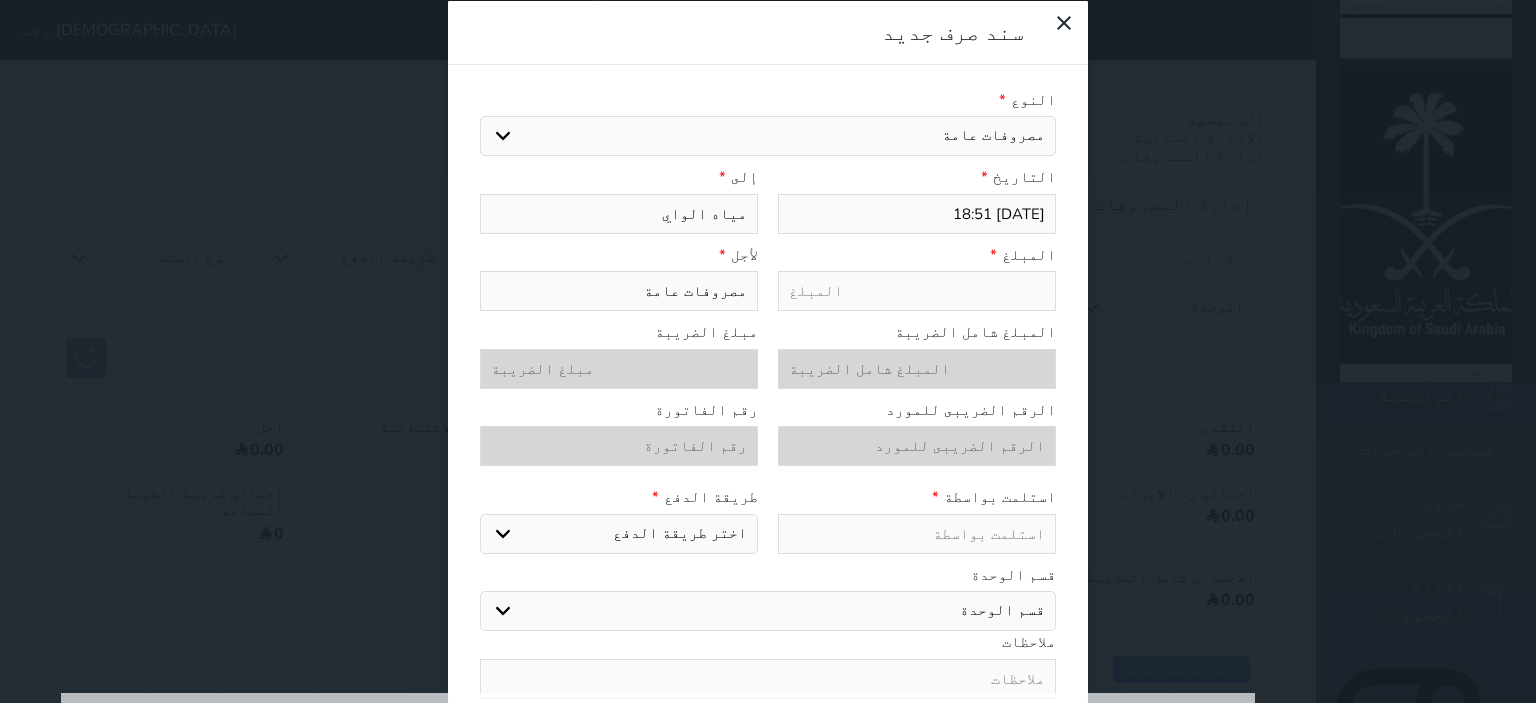 type on "مياه الوايت" 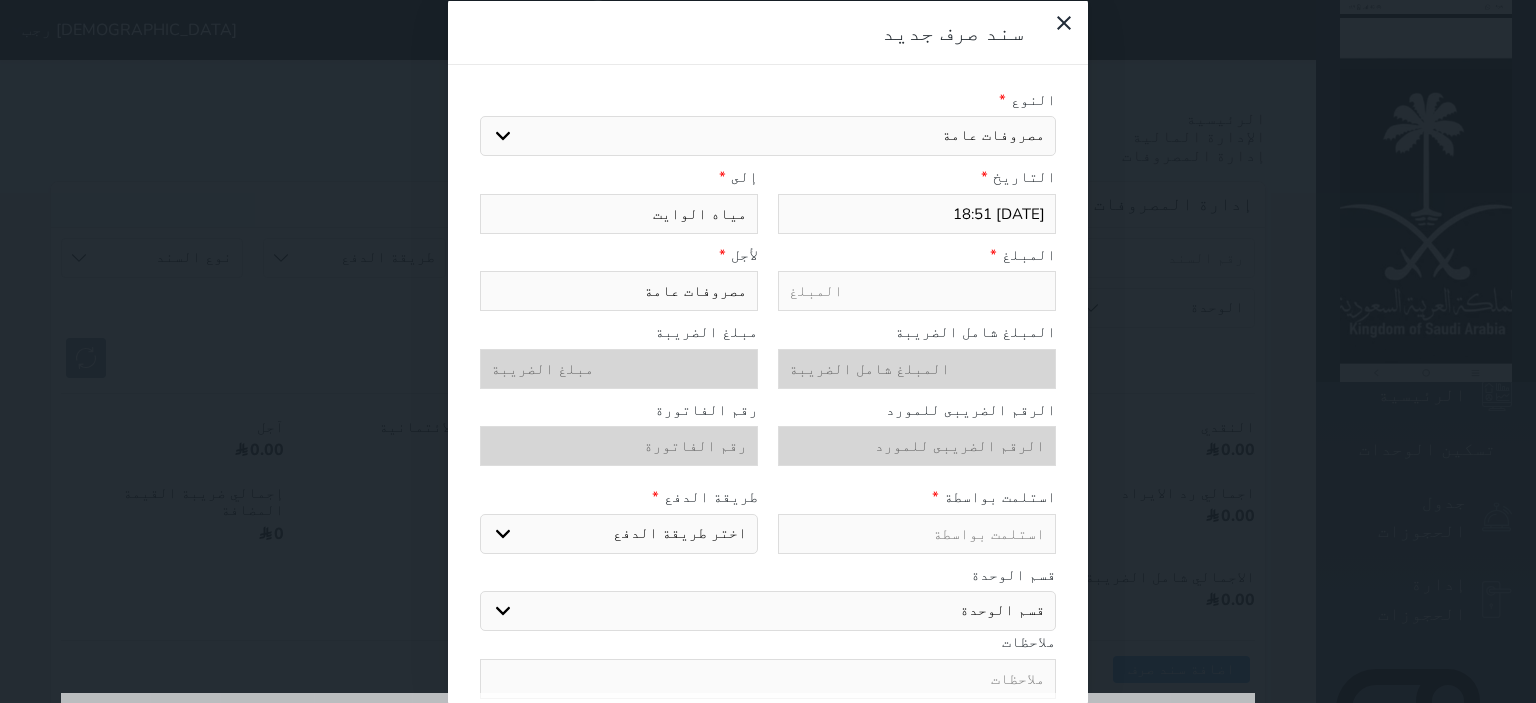 type on "مياه الوايت" 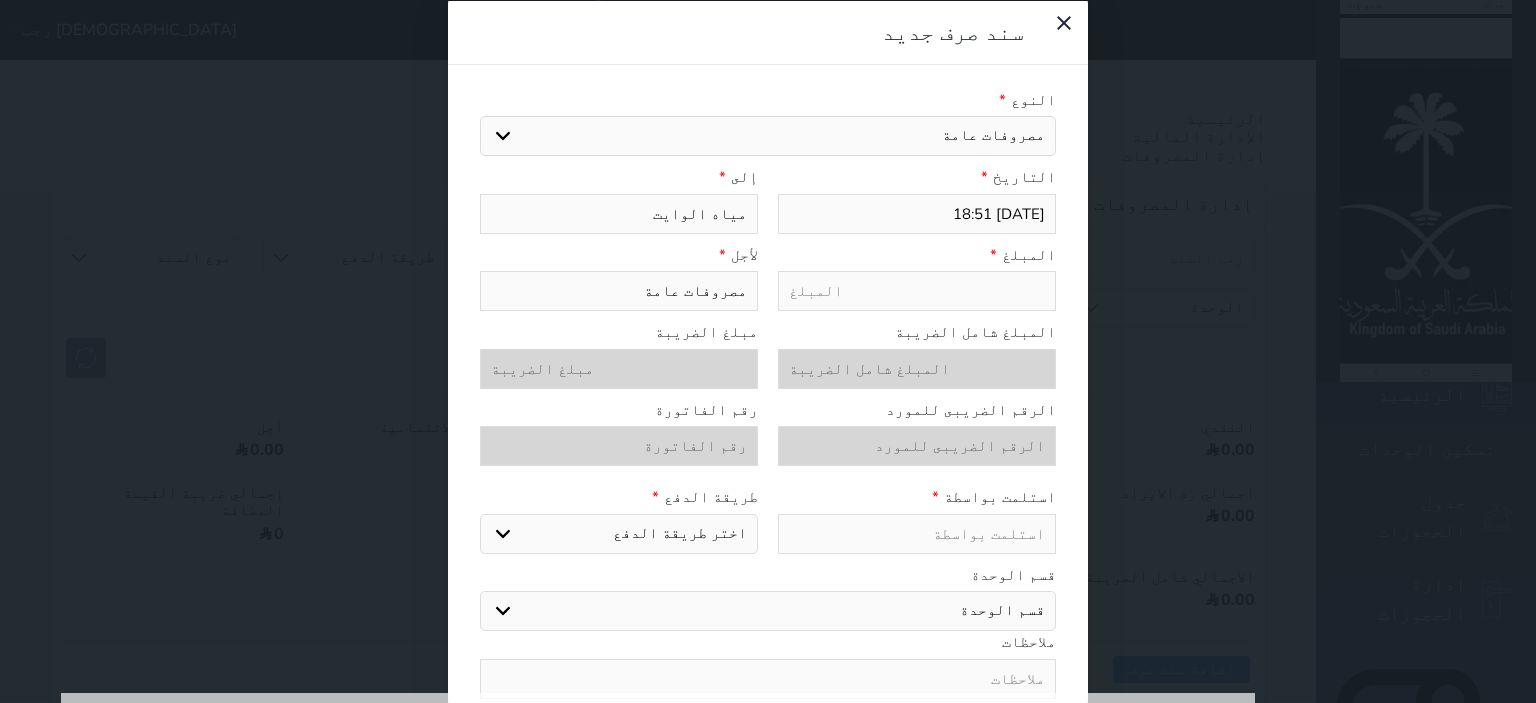 click on "مياه الوايت" at bounding box center [619, 213] 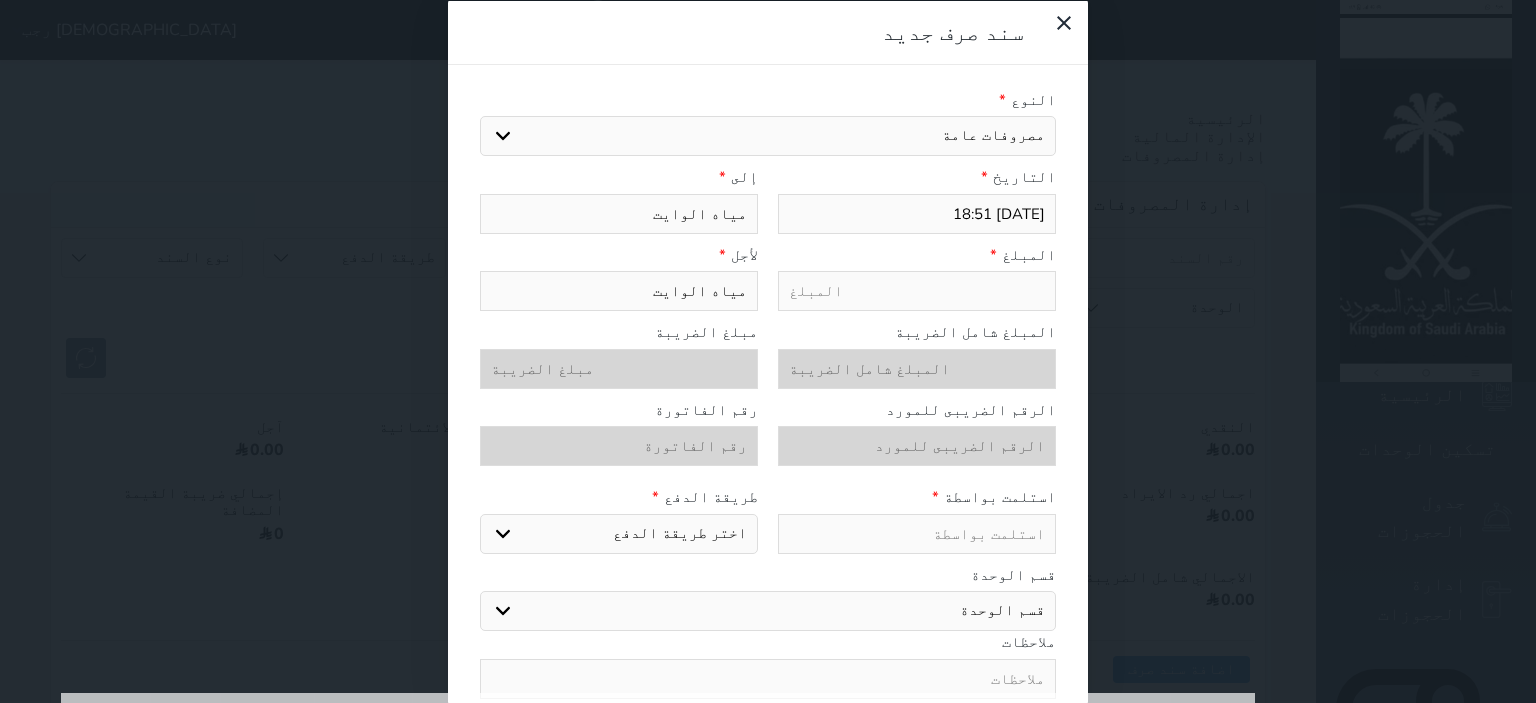 type on "مياه الوايت" 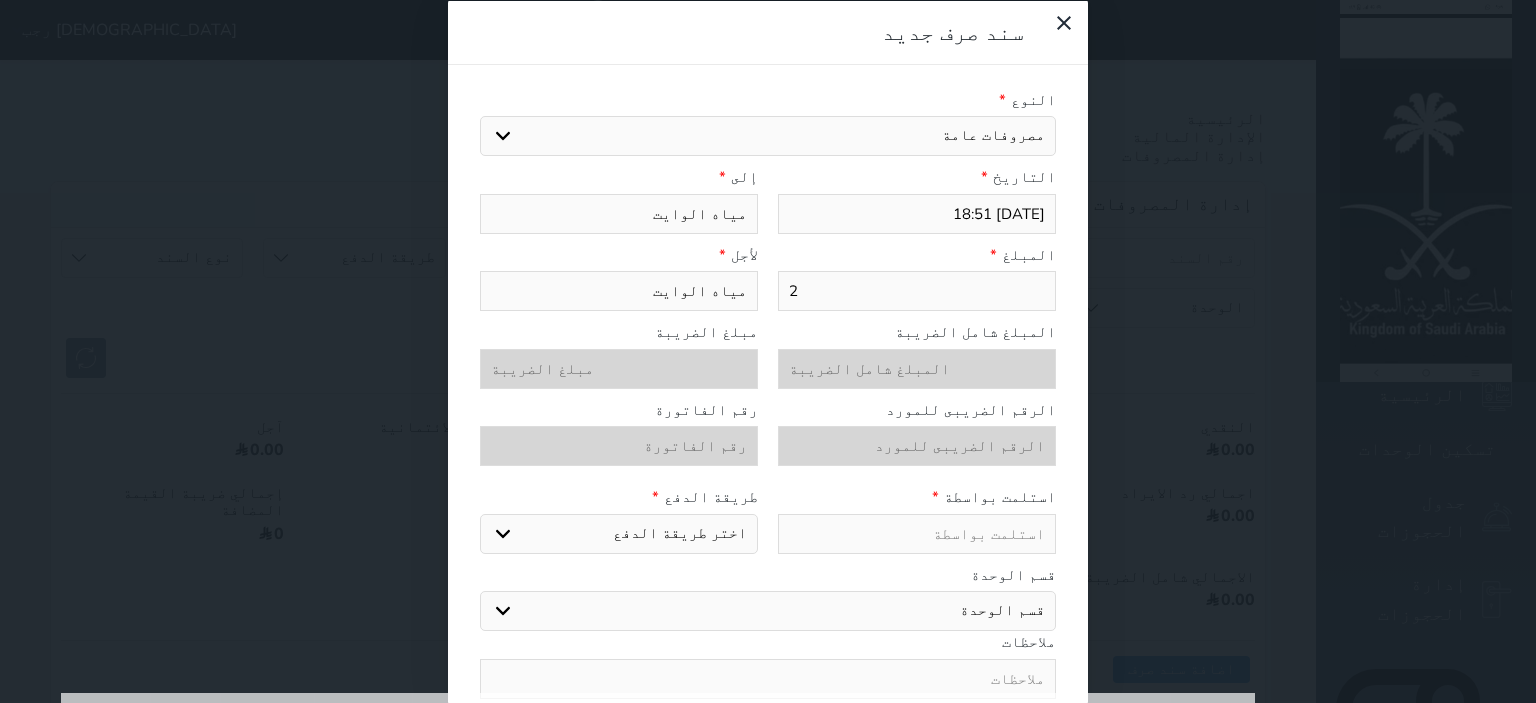 type on "20" 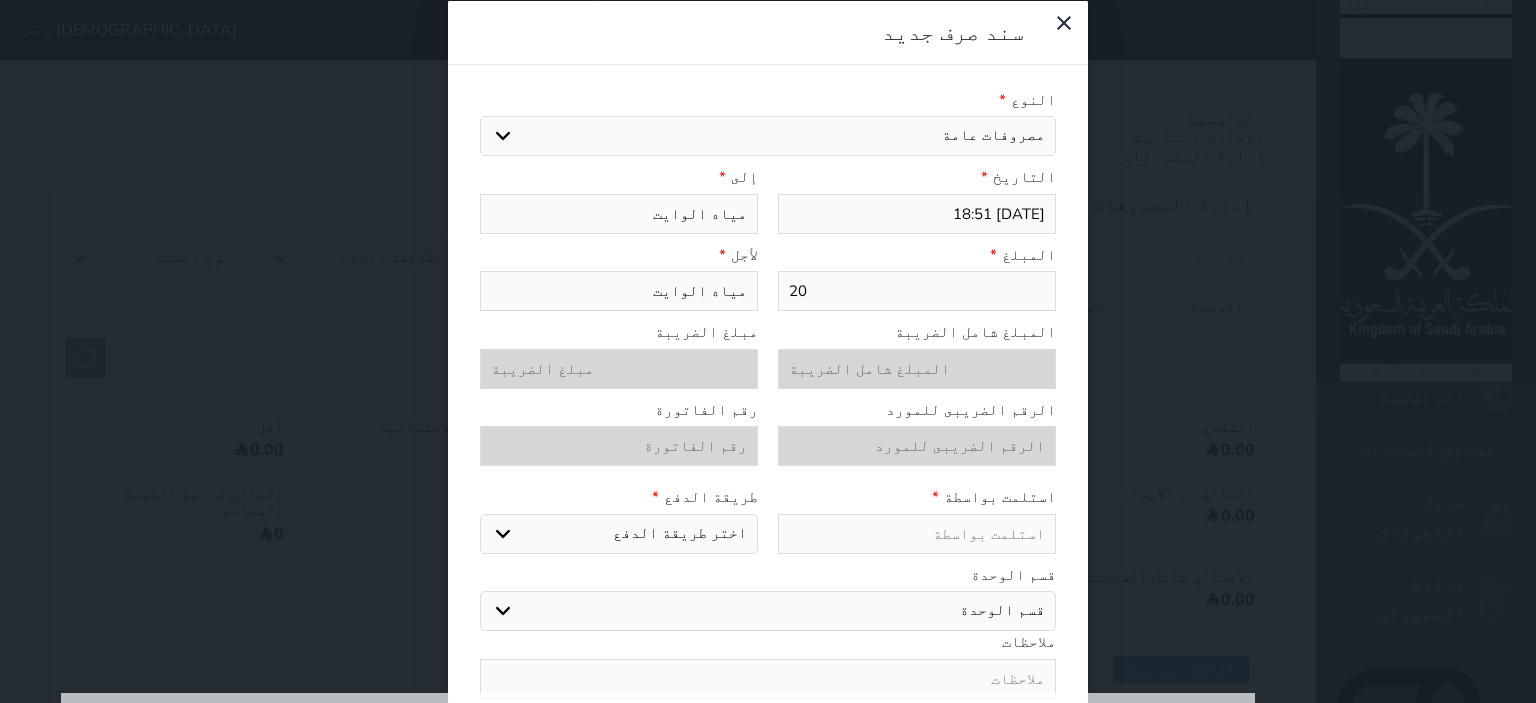 type on "207" 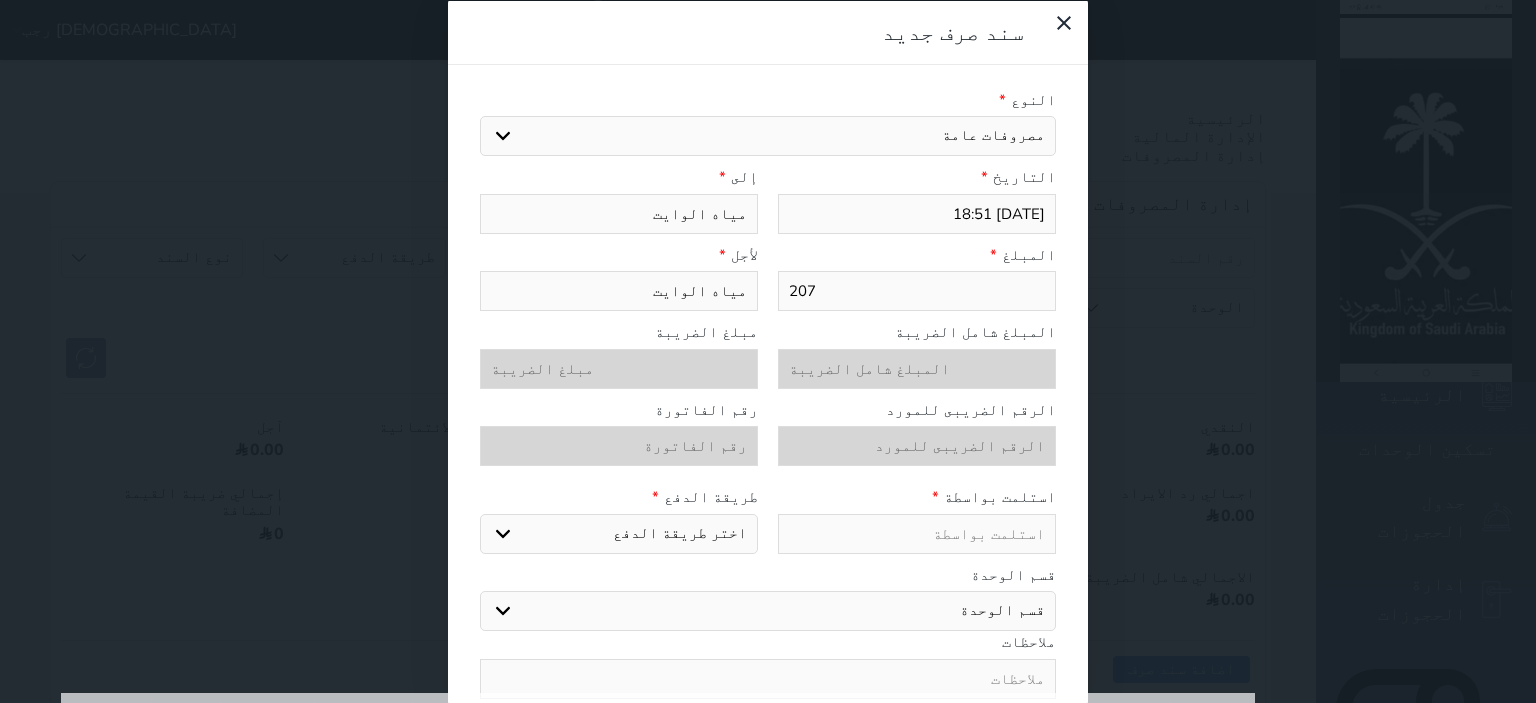 type on "207" 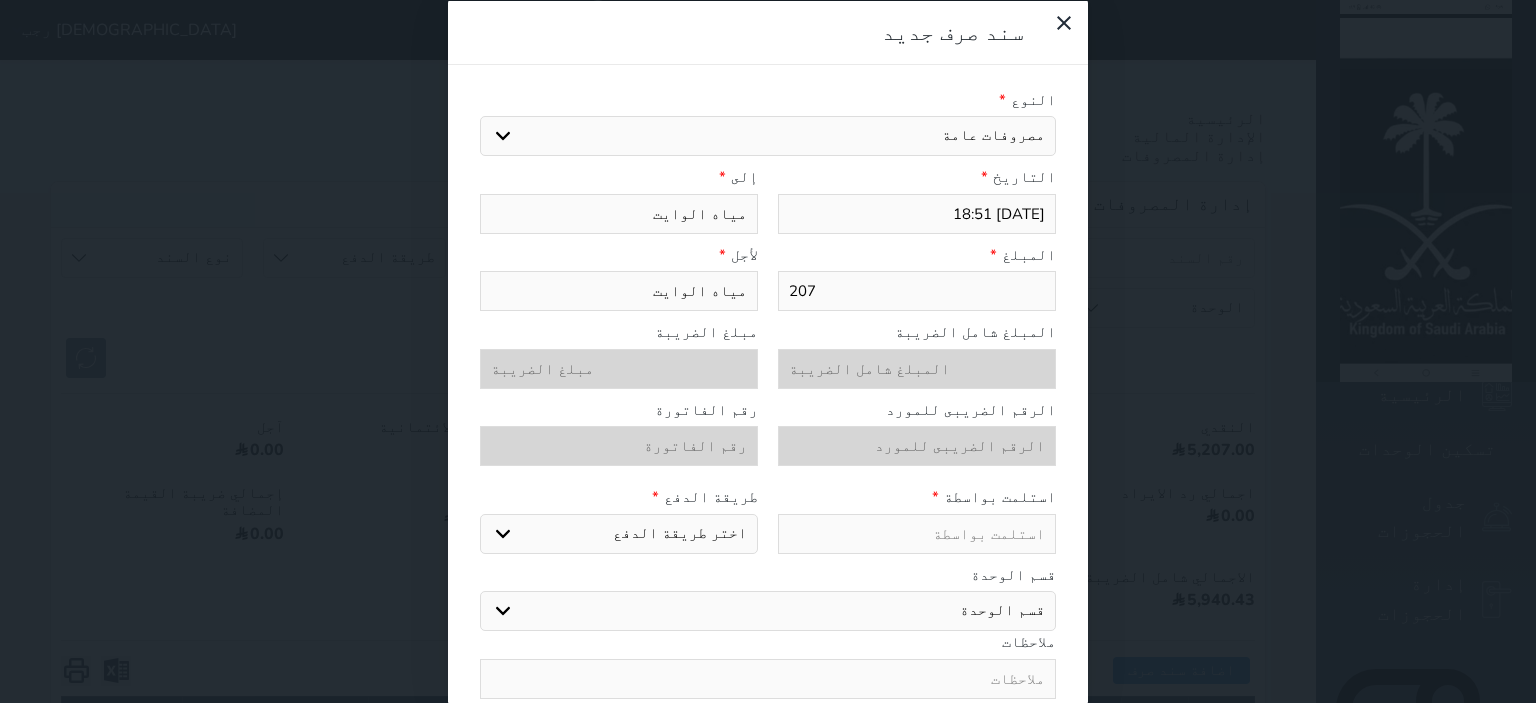 type on "ا" 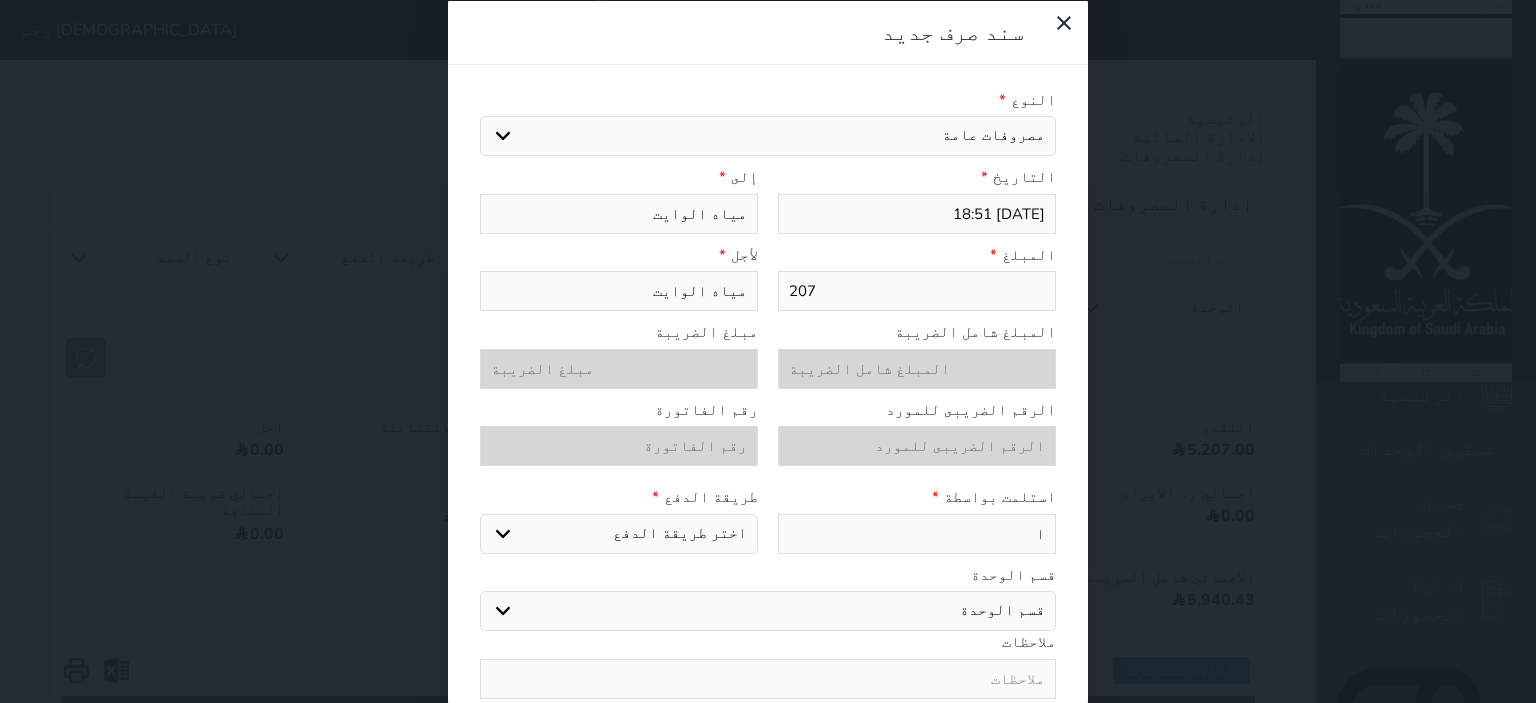 type on "اس" 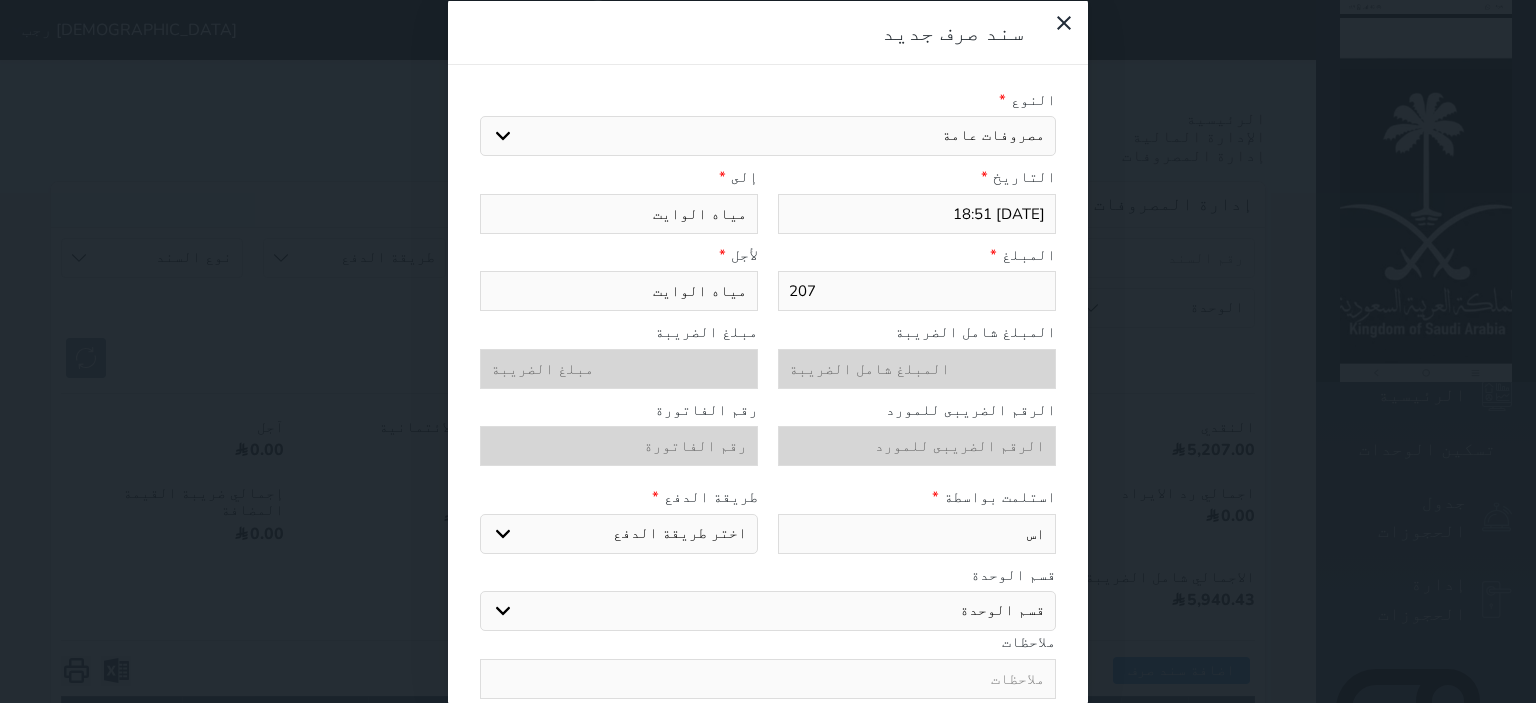 type on "اسل" 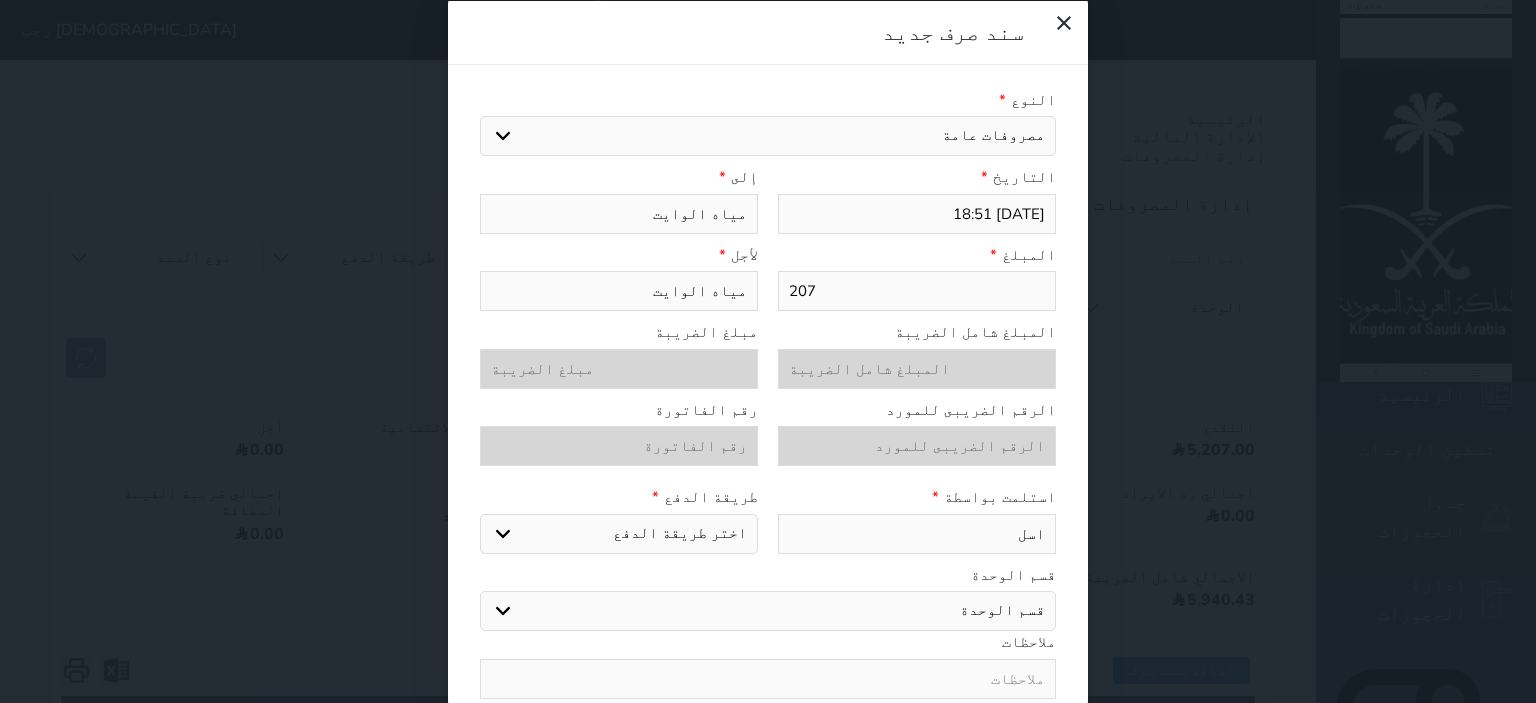 select 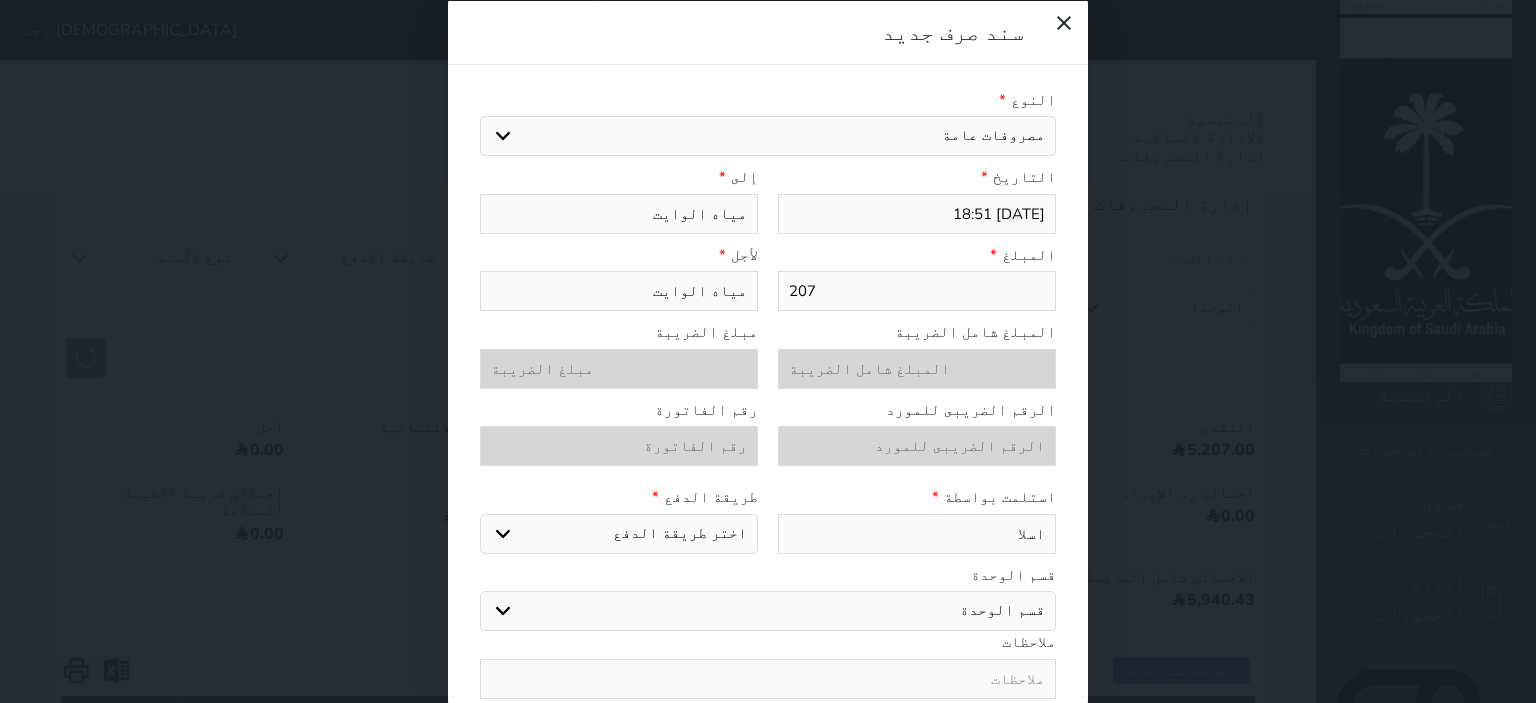 type on "اسلام" 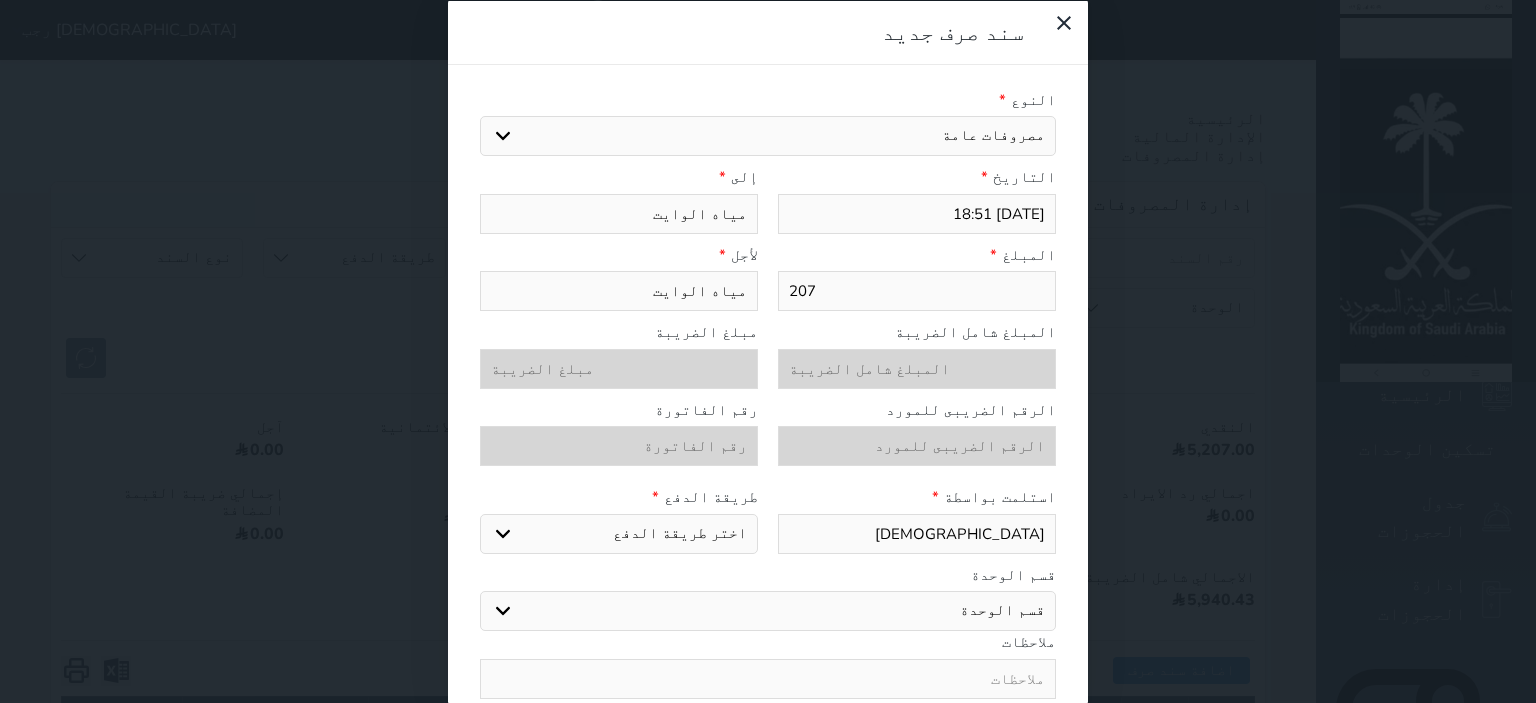 type on "اسلام" 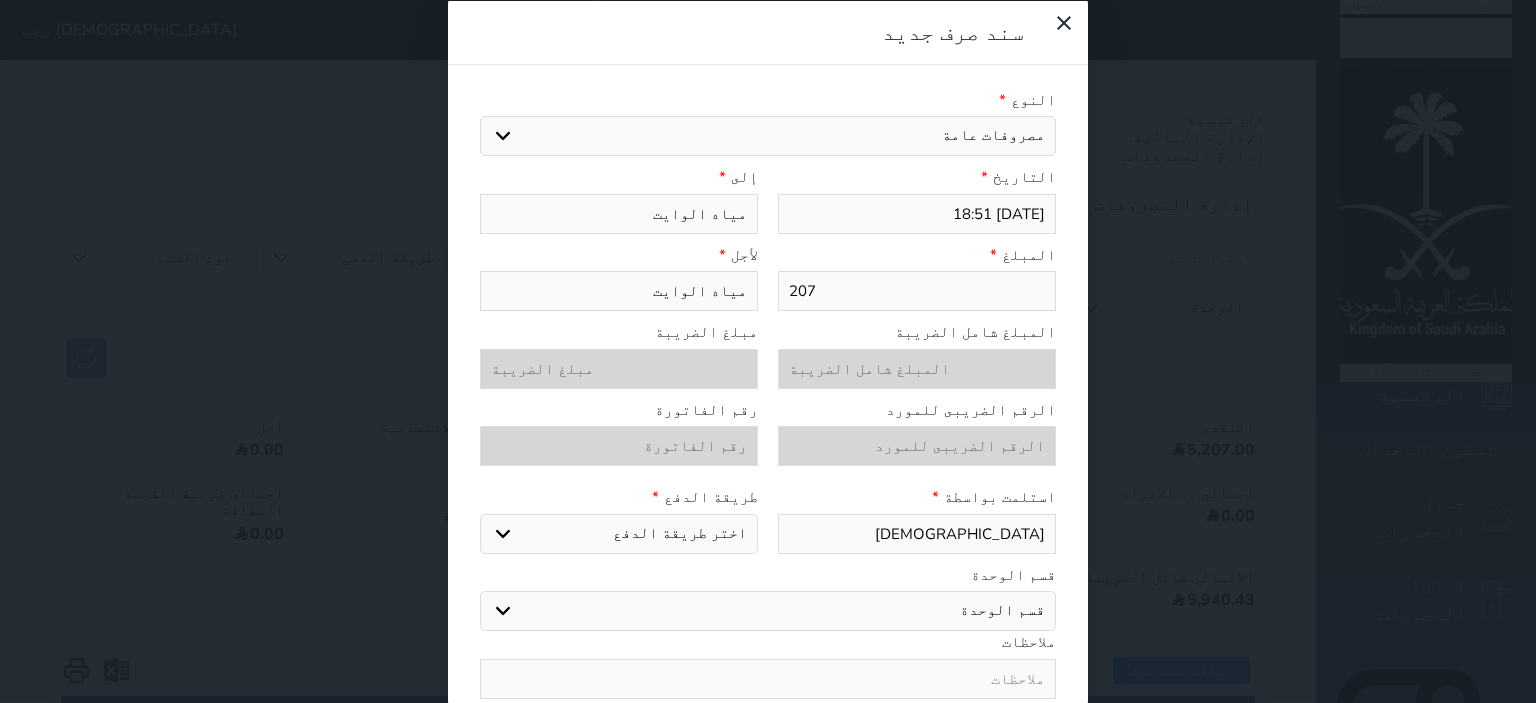 click on "اختر طريقة الدفع   دفع نقدى   تحويل بنكى   مدى   بطاقة ائتمان" at bounding box center (619, 533) 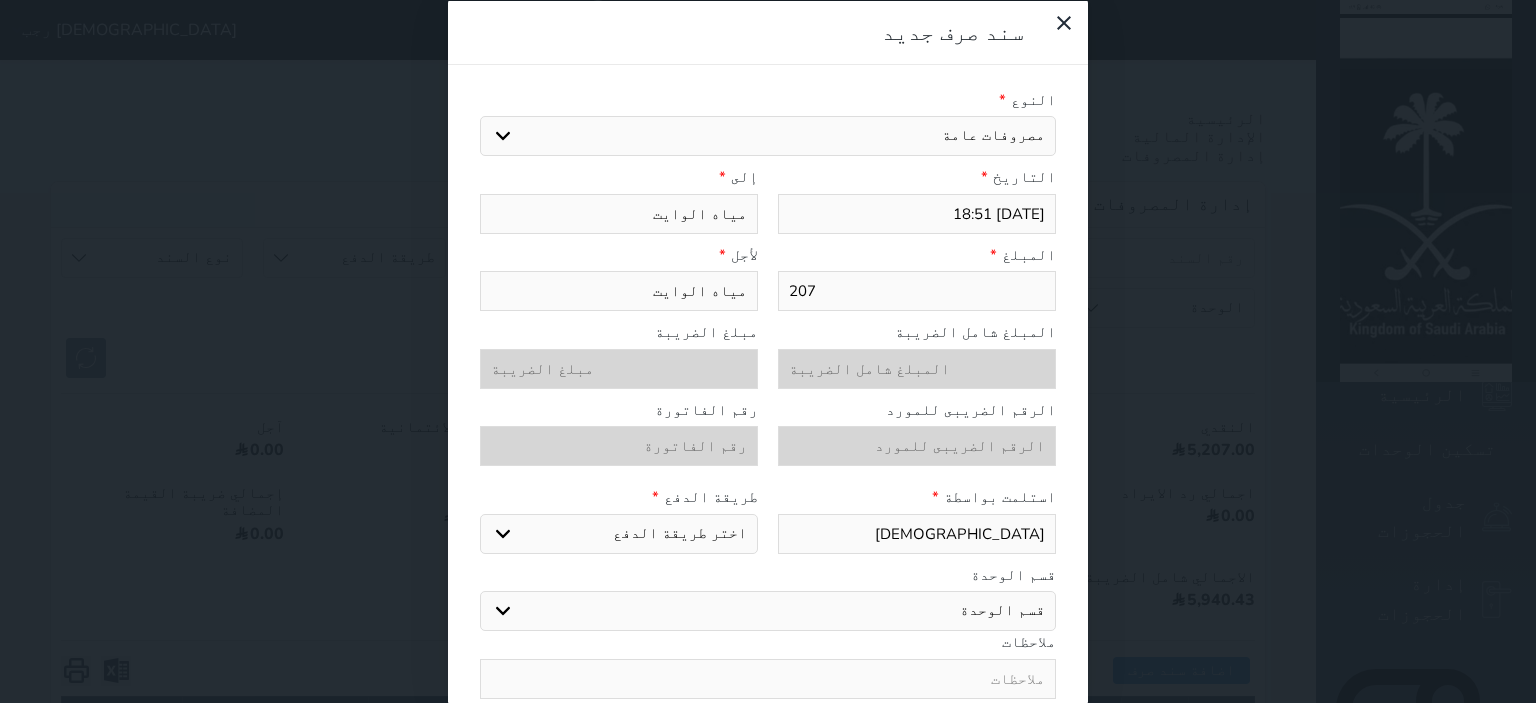 select on "cash" 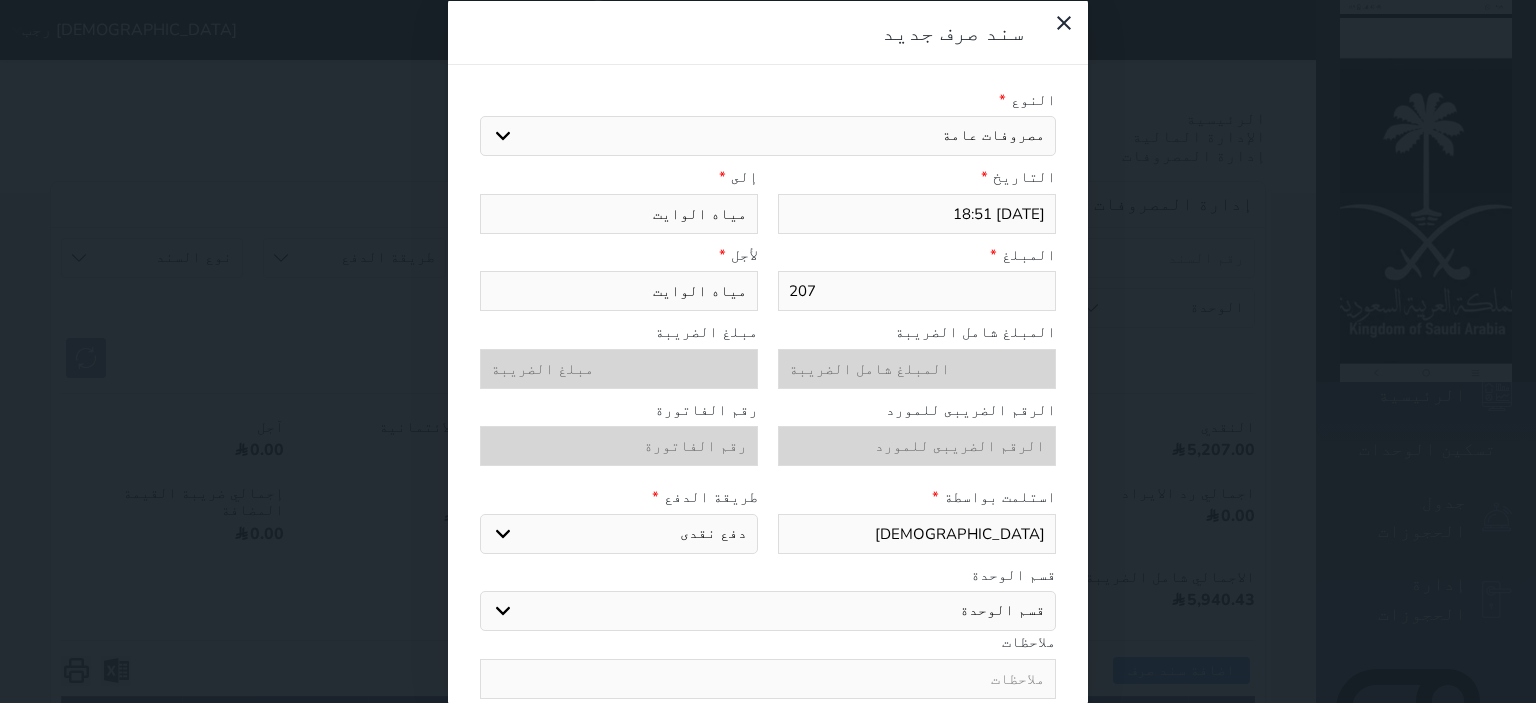 click on "اختر طريقة الدفع   دفع نقدى   تحويل بنكى   مدى   بطاقة ائتمان" at bounding box center (619, 533) 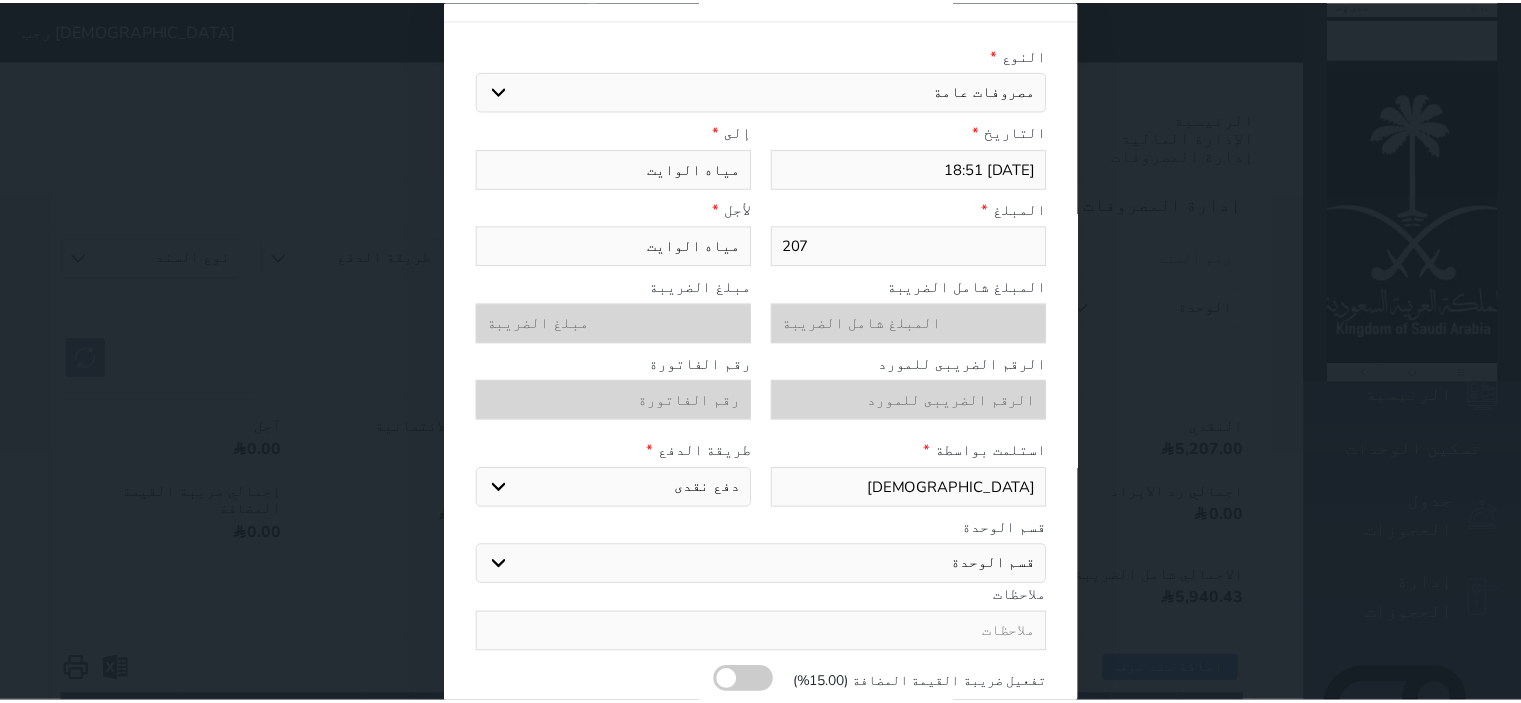 scroll, scrollTop: 86, scrollLeft: 0, axis: vertical 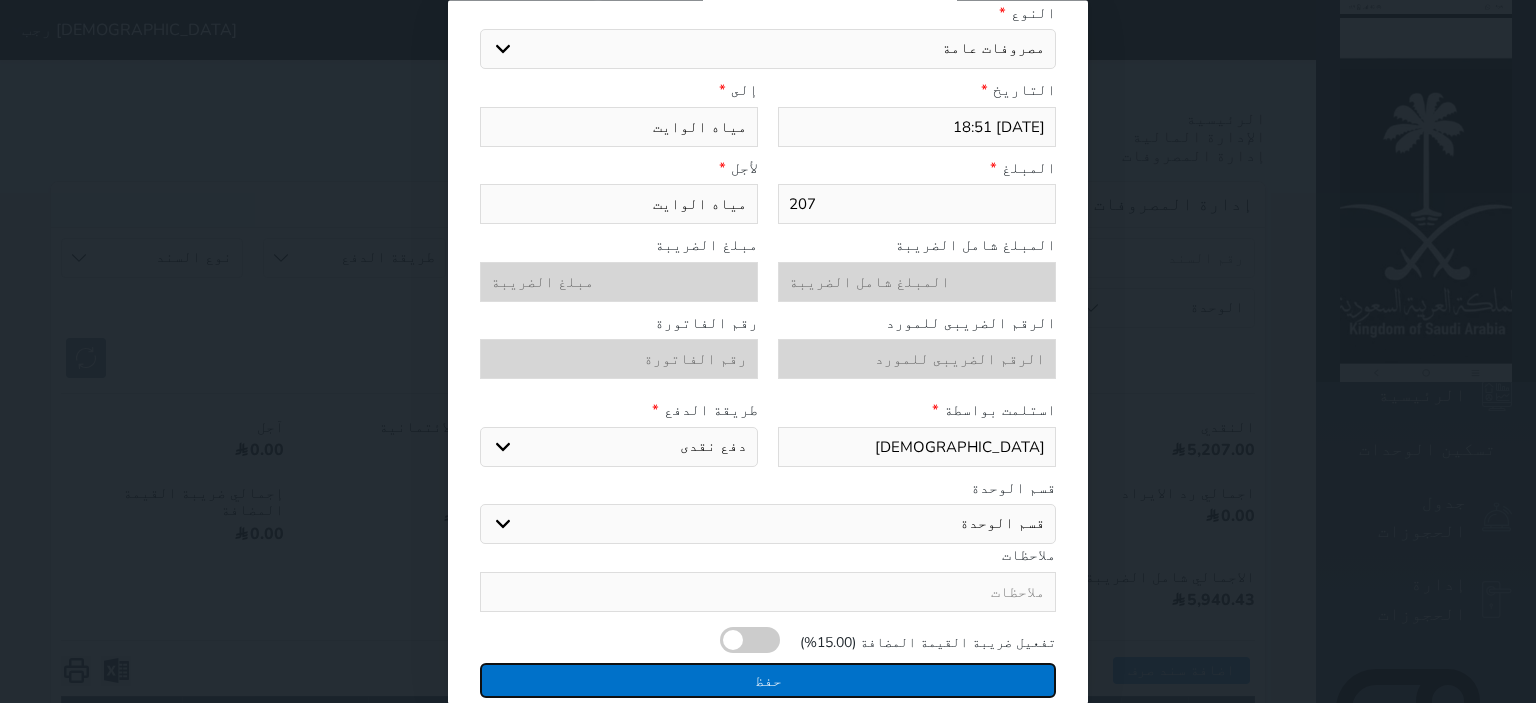 click on "حفظ" at bounding box center (768, 680) 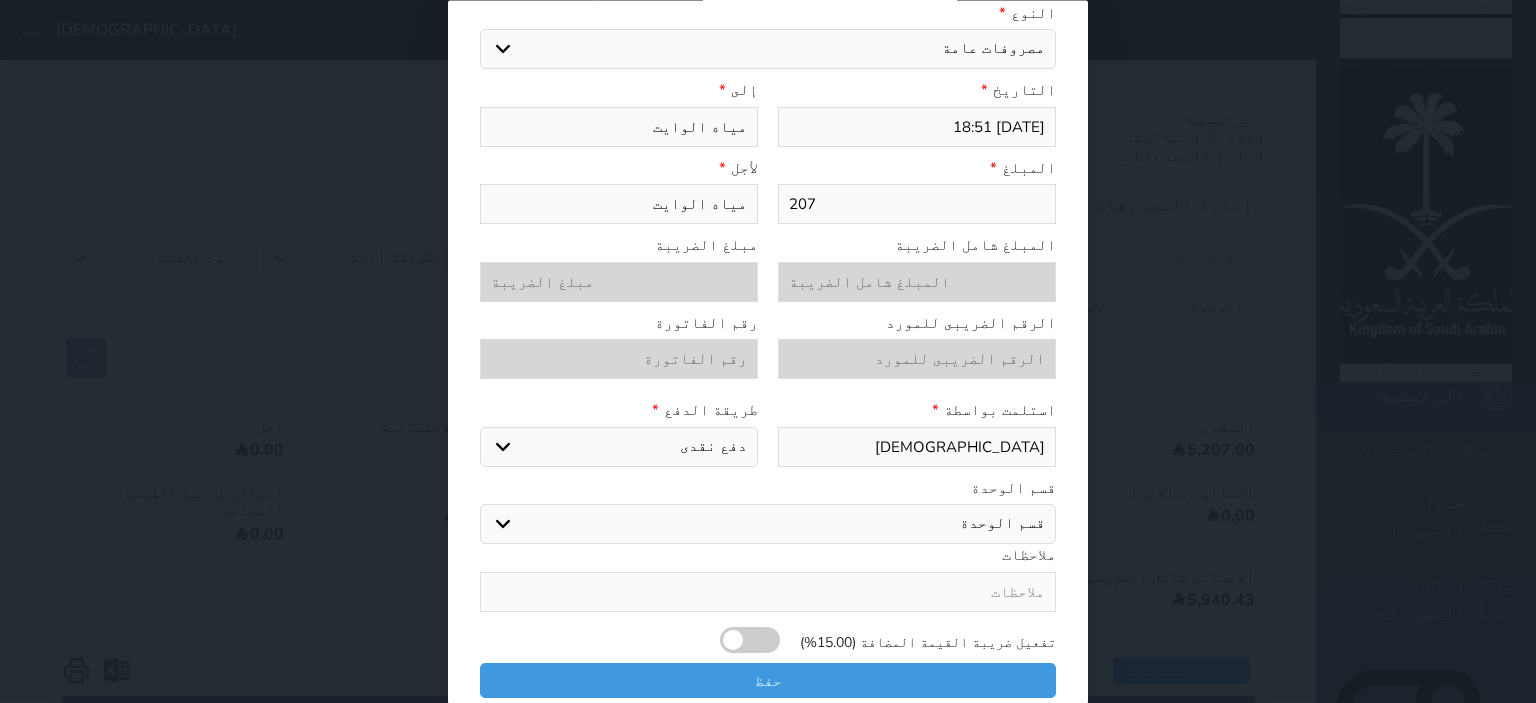 select 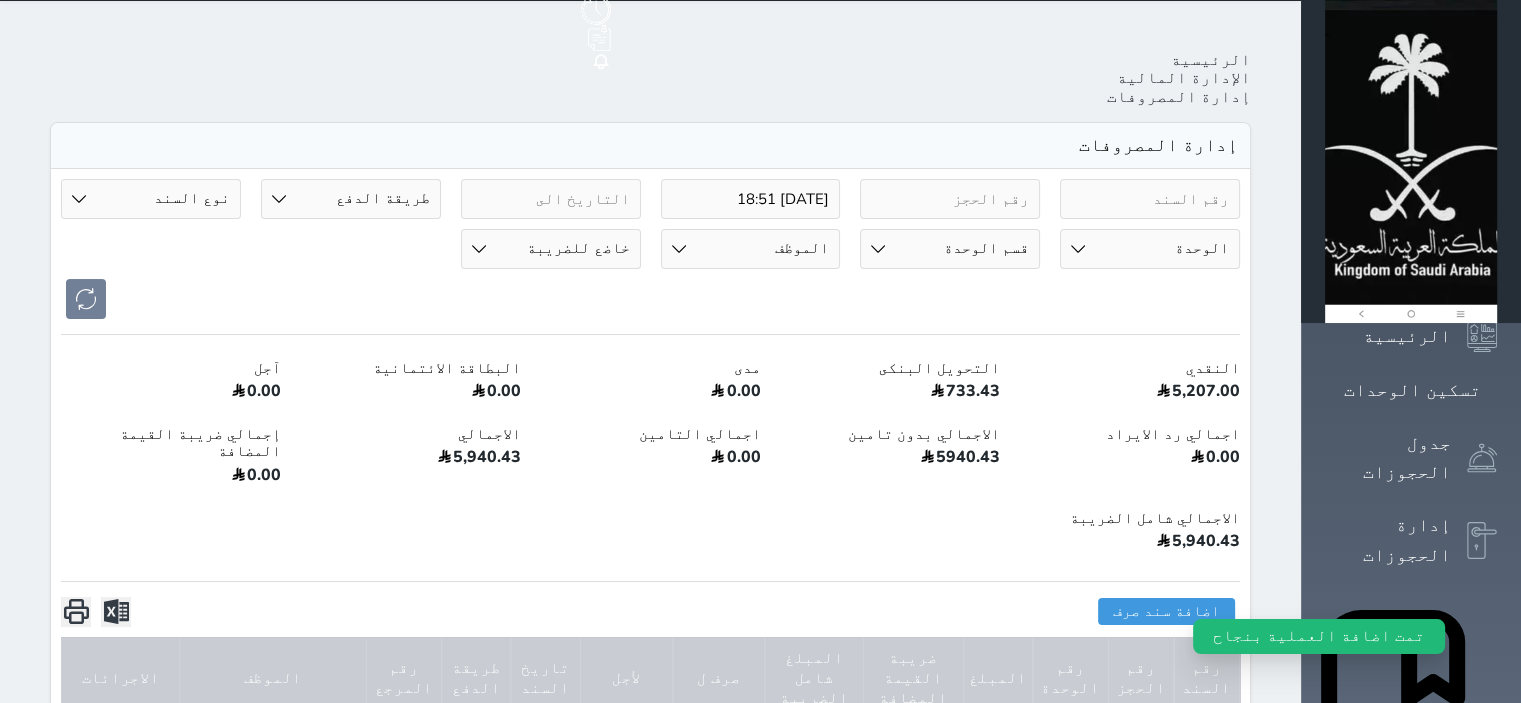 scroll, scrollTop: 0, scrollLeft: 0, axis: both 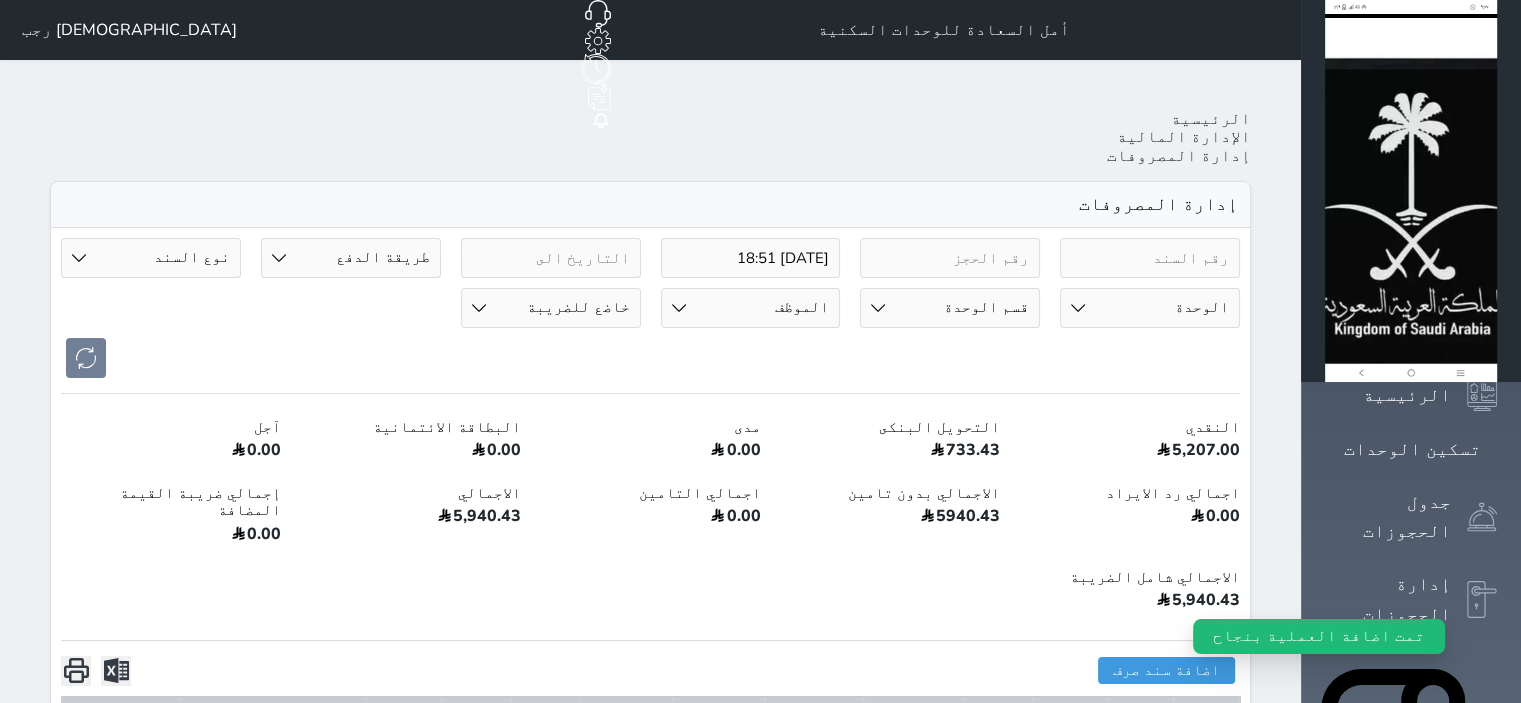 click on "نوع السند   مرتجع إيجار رواتب صيانة مصروفات عامة تحويل من الصندوق الى الادارة استرجاع تامين استرجاع العربون ايجارات رسوم حكومية كهرباء" at bounding box center (151, 258) 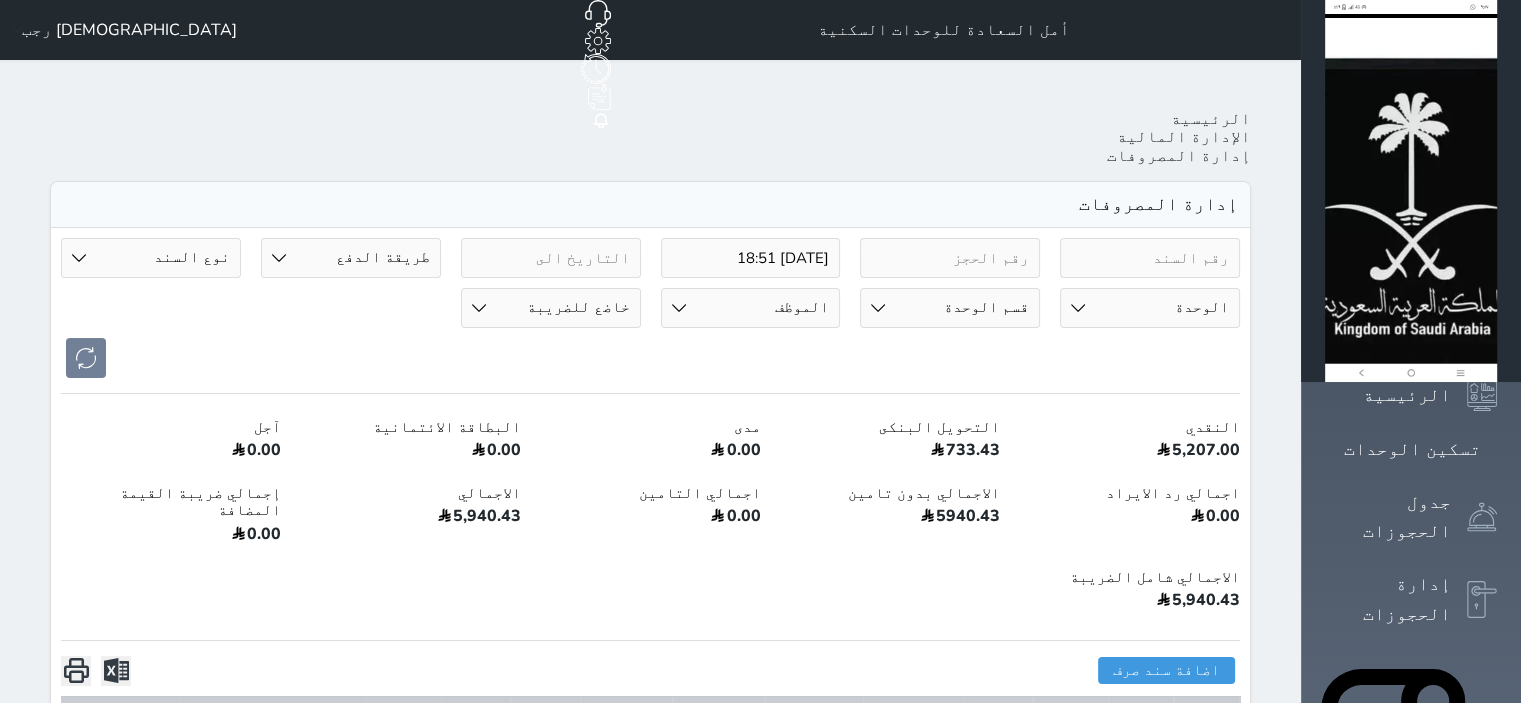 select on "49070" 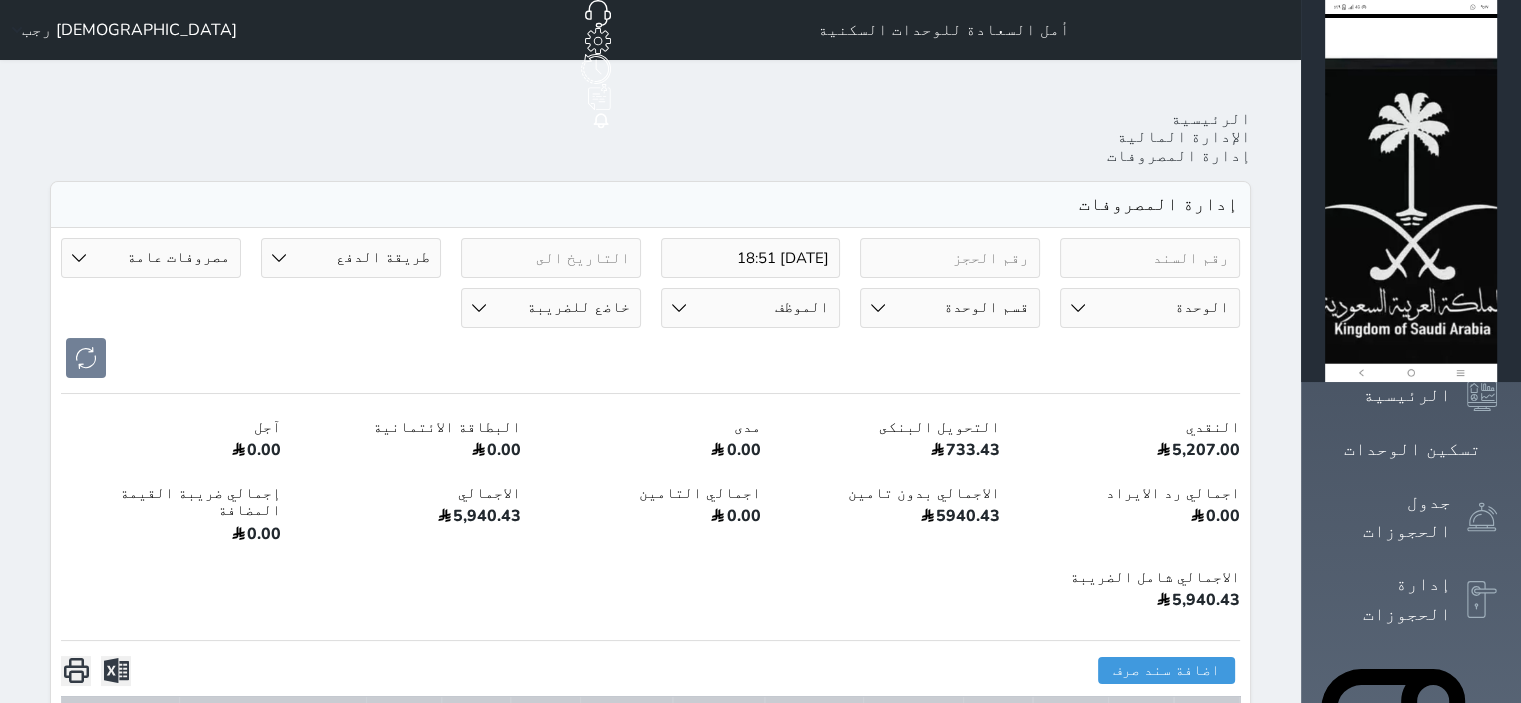 click on "نوع السند   مرتجع إيجار رواتب صيانة مصروفات عامة تحويل من الصندوق الى الادارة استرجاع تامين استرجاع العربون ايجارات رسوم حكومية كهرباء" at bounding box center [151, 258] 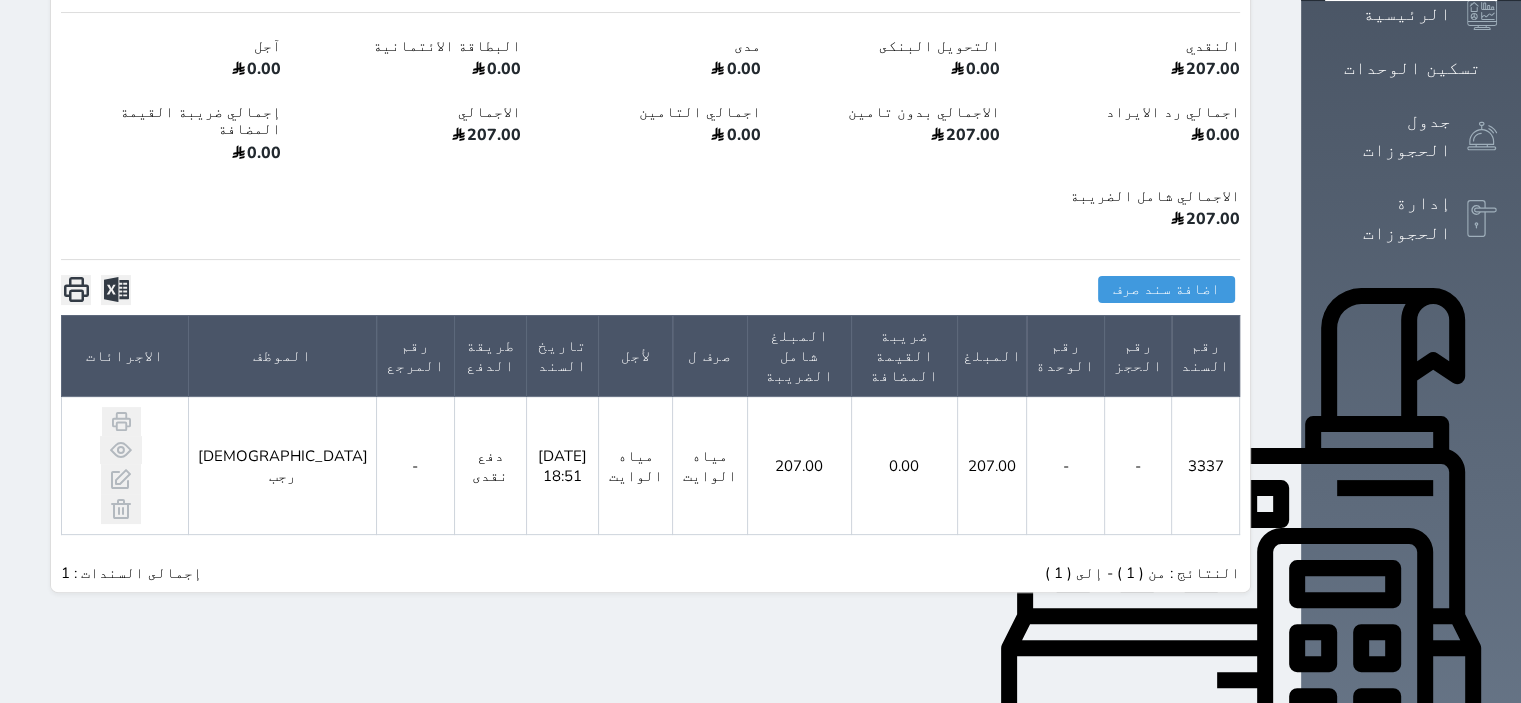 scroll, scrollTop: 0, scrollLeft: 0, axis: both 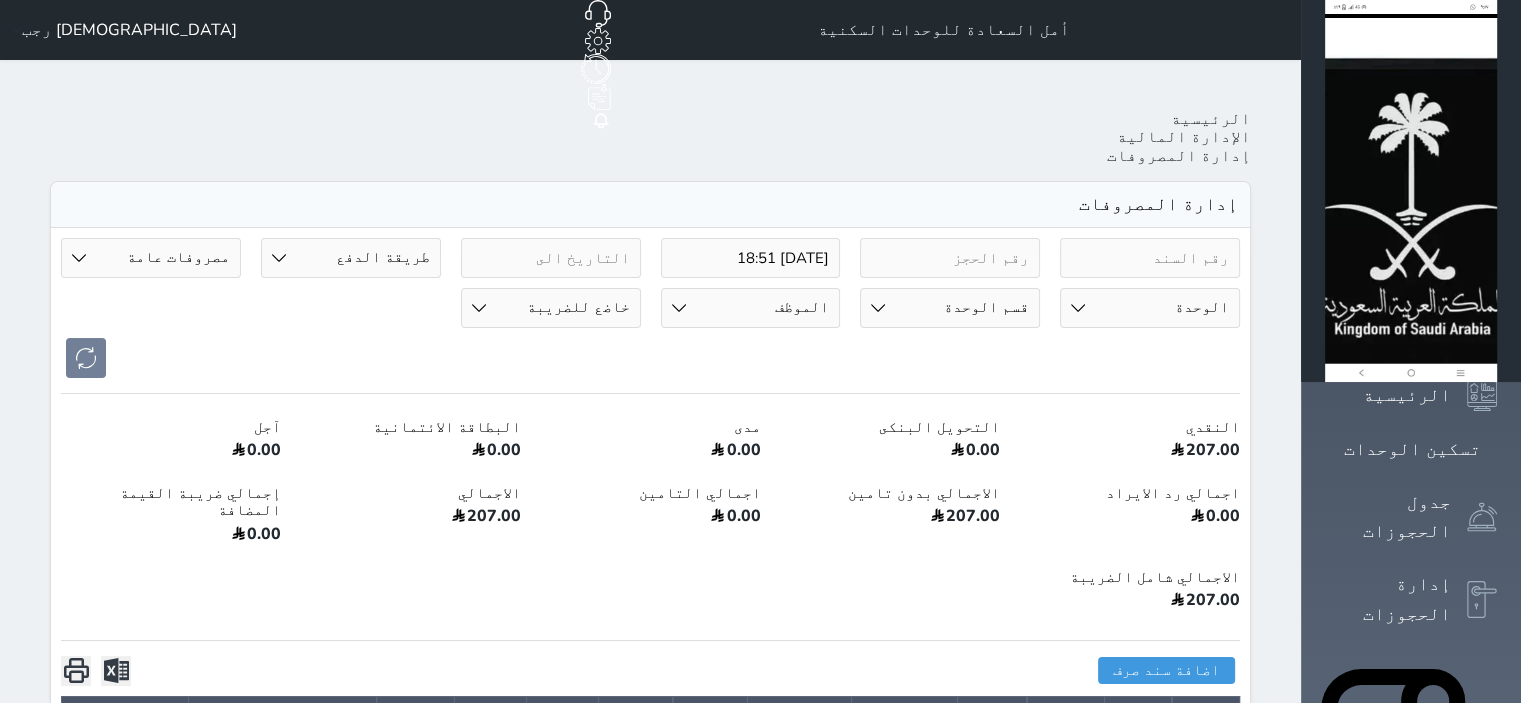 click on "2025-07-03 18:51" at bounding box center (751, 258) 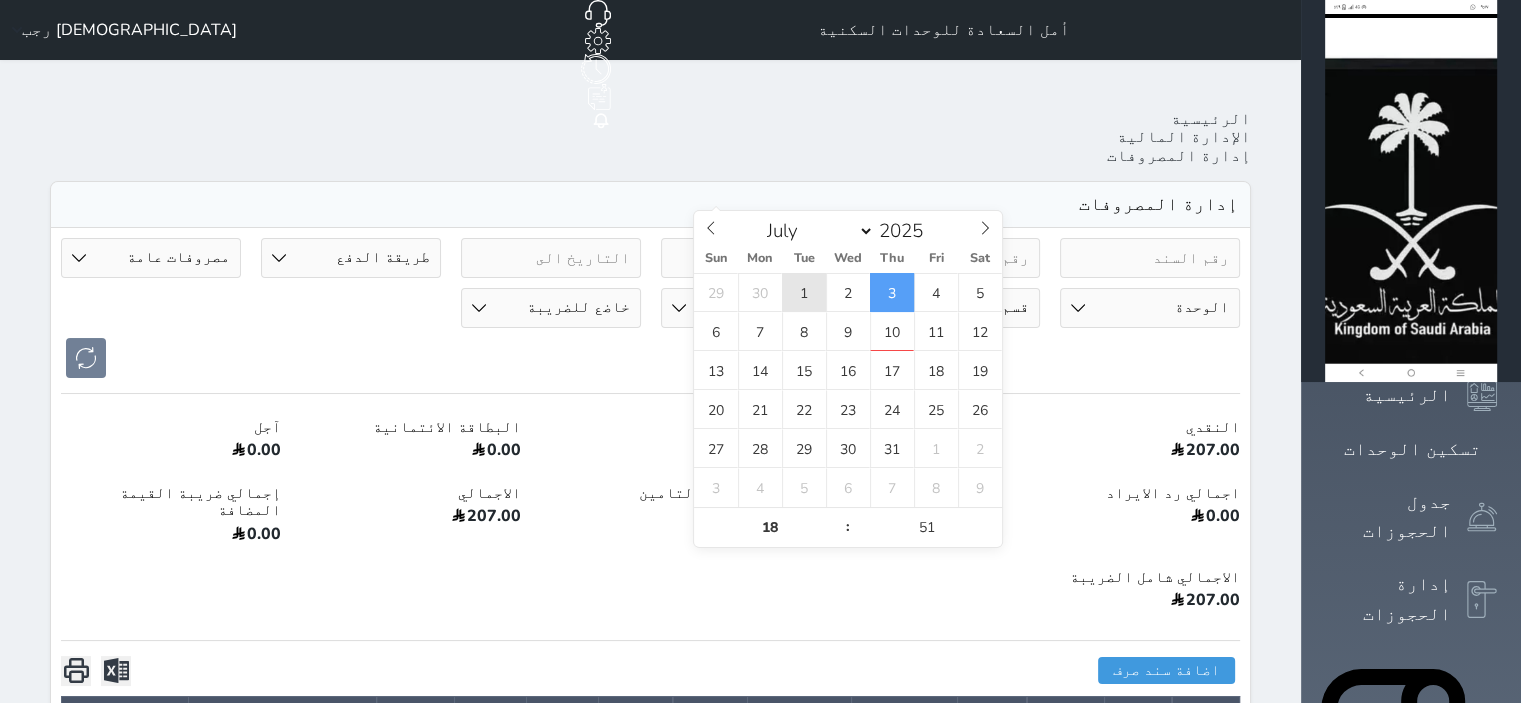 click on "1" at bounding box center [804, 292] 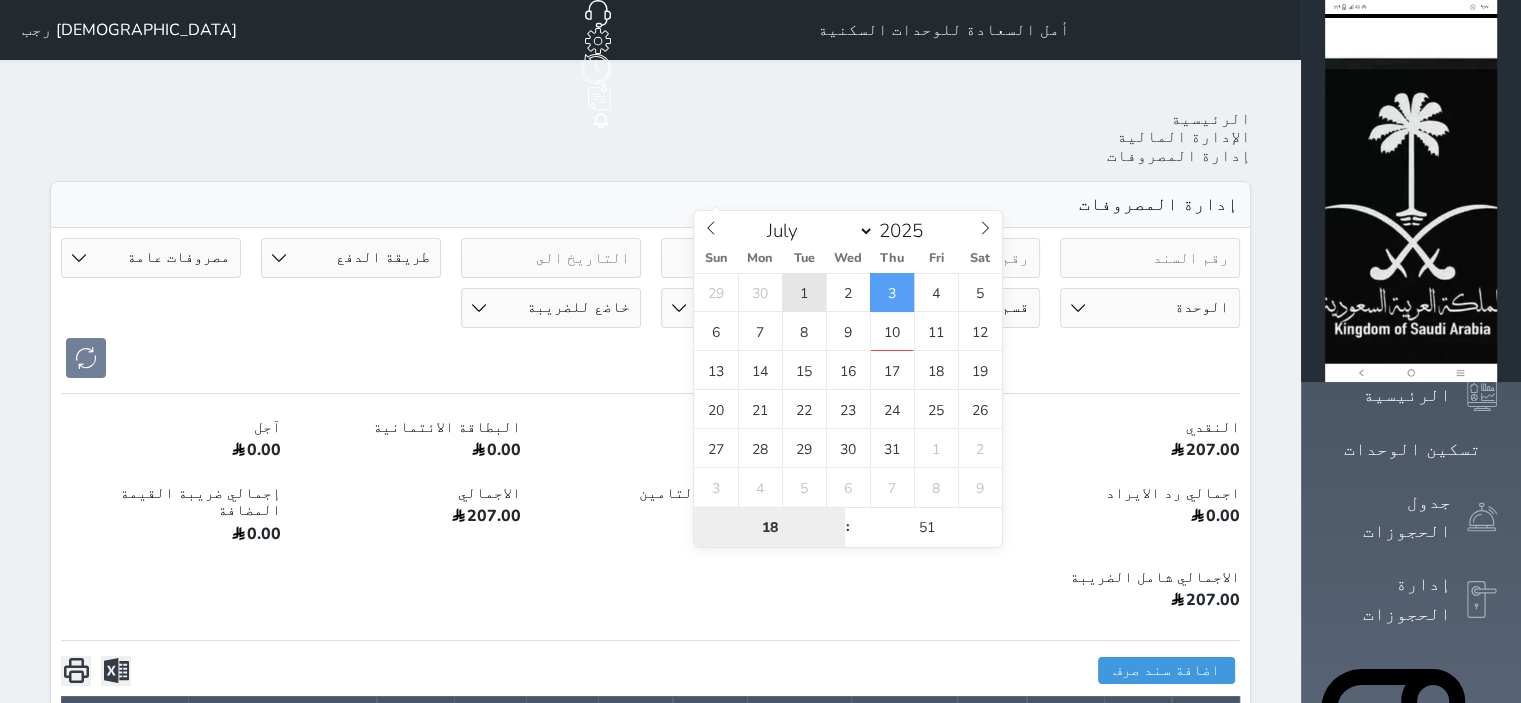 type on "2025-07-01 18:51" 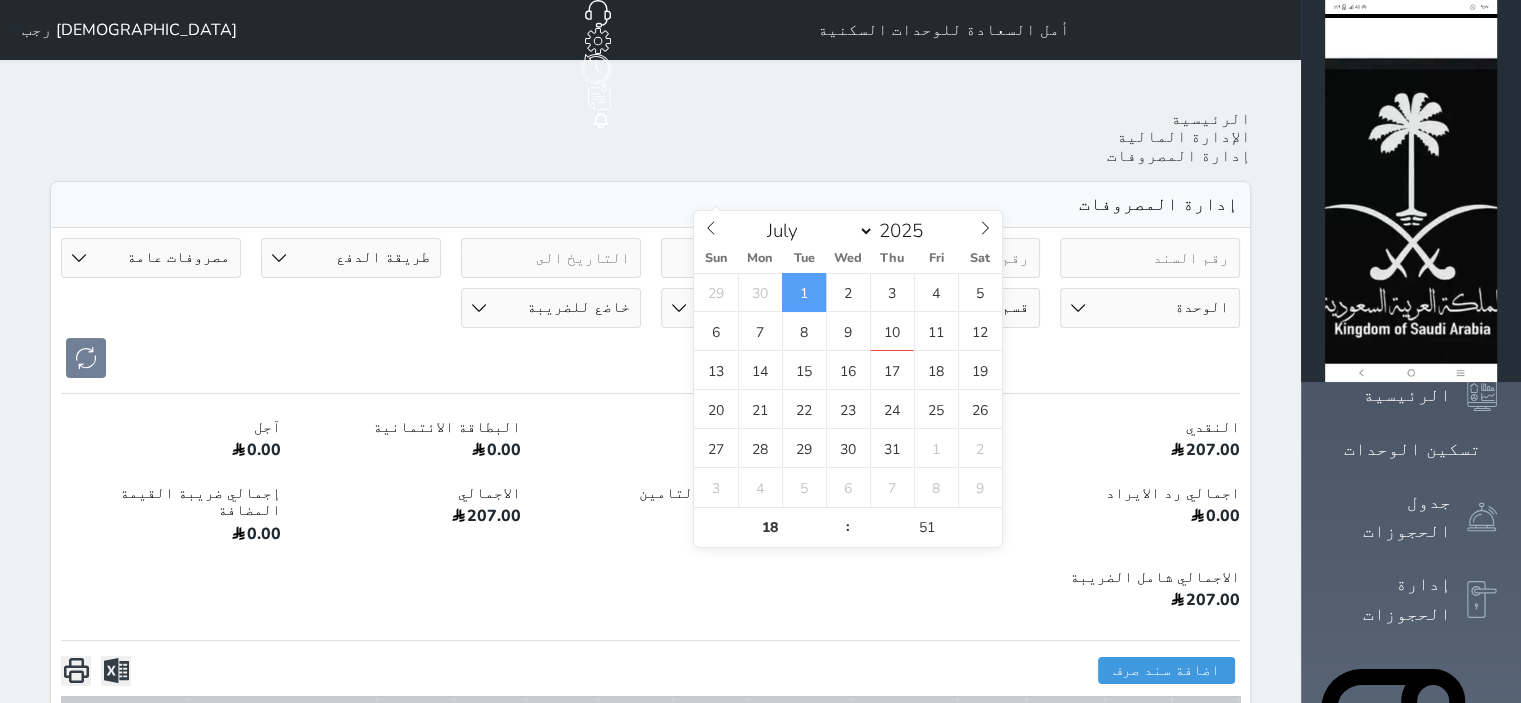 click at bounding box center (551, 258) 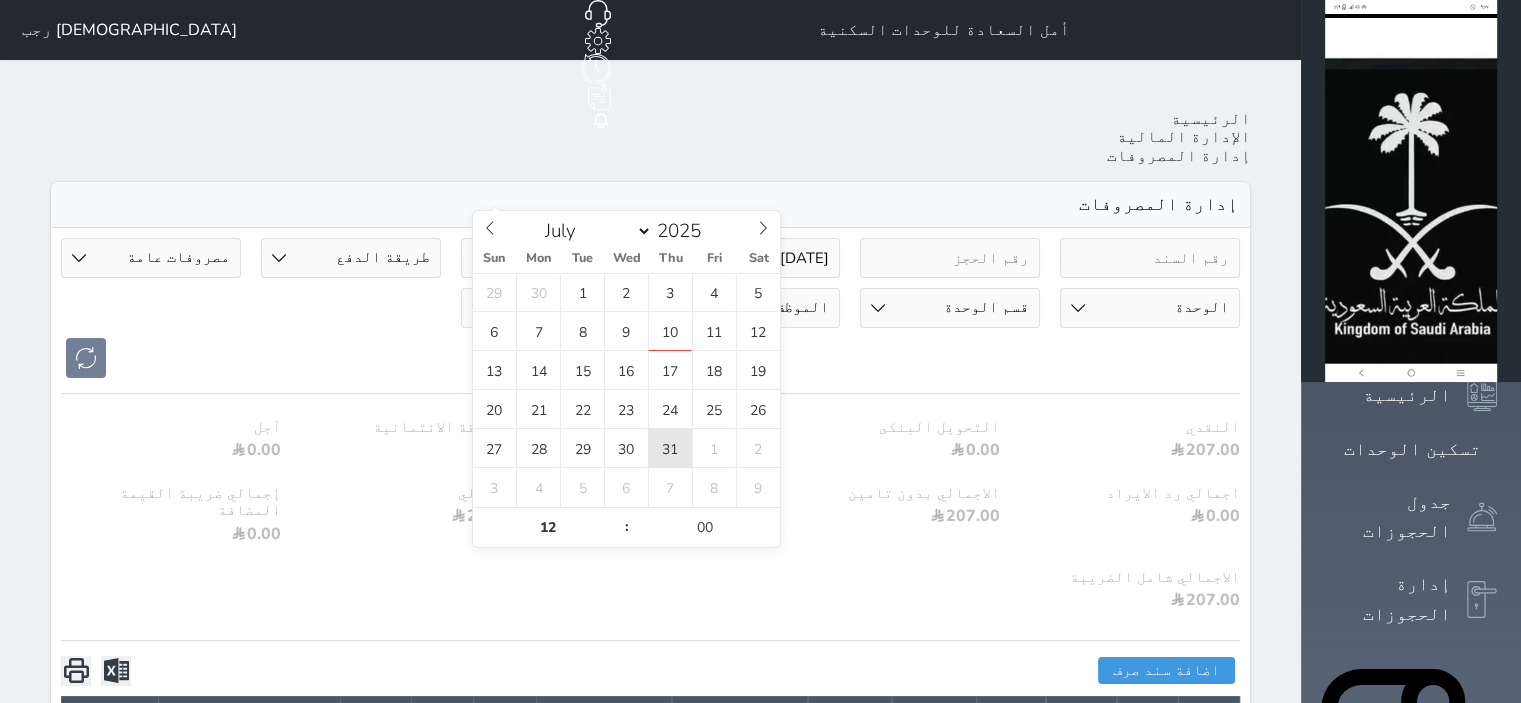 click on "31" at bounding box center (670, 448) 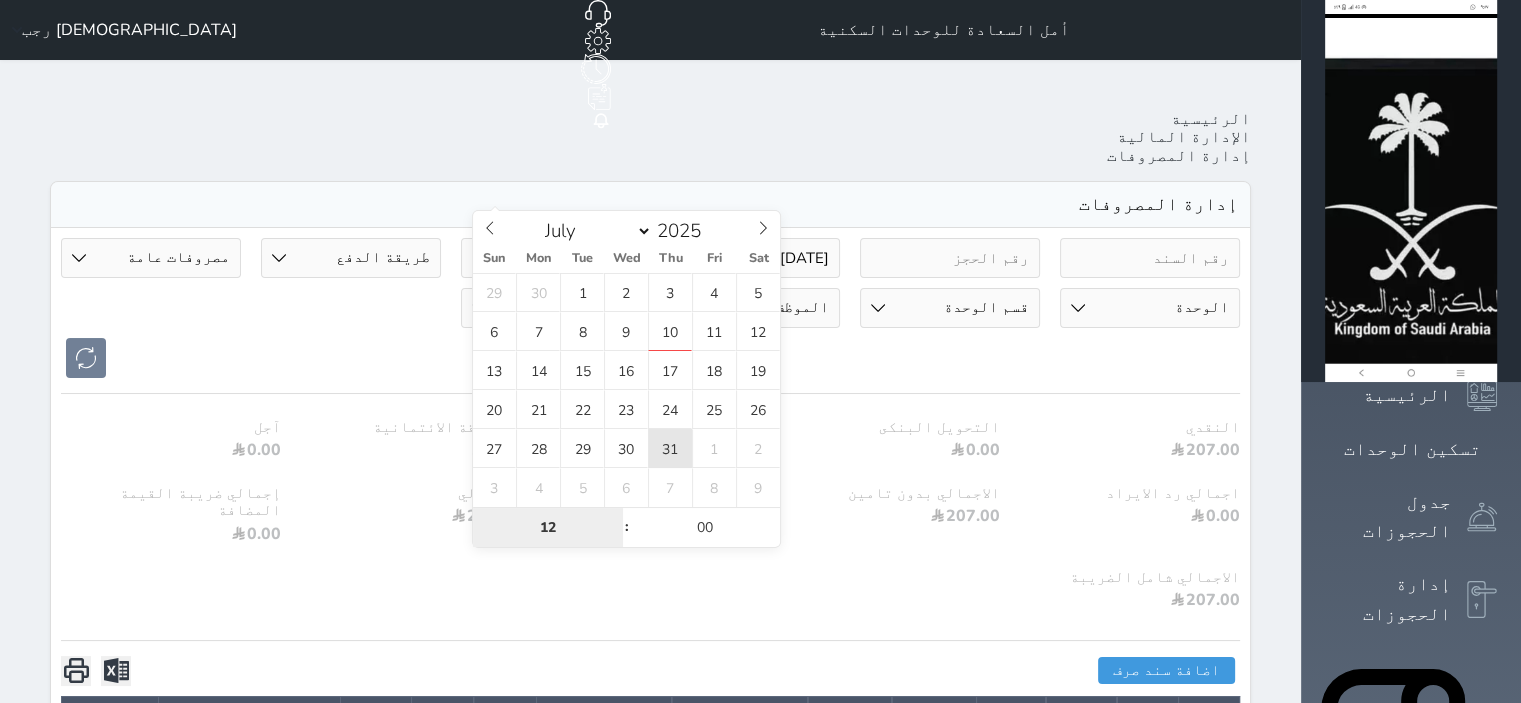 type on "2025-07-31 12:00" 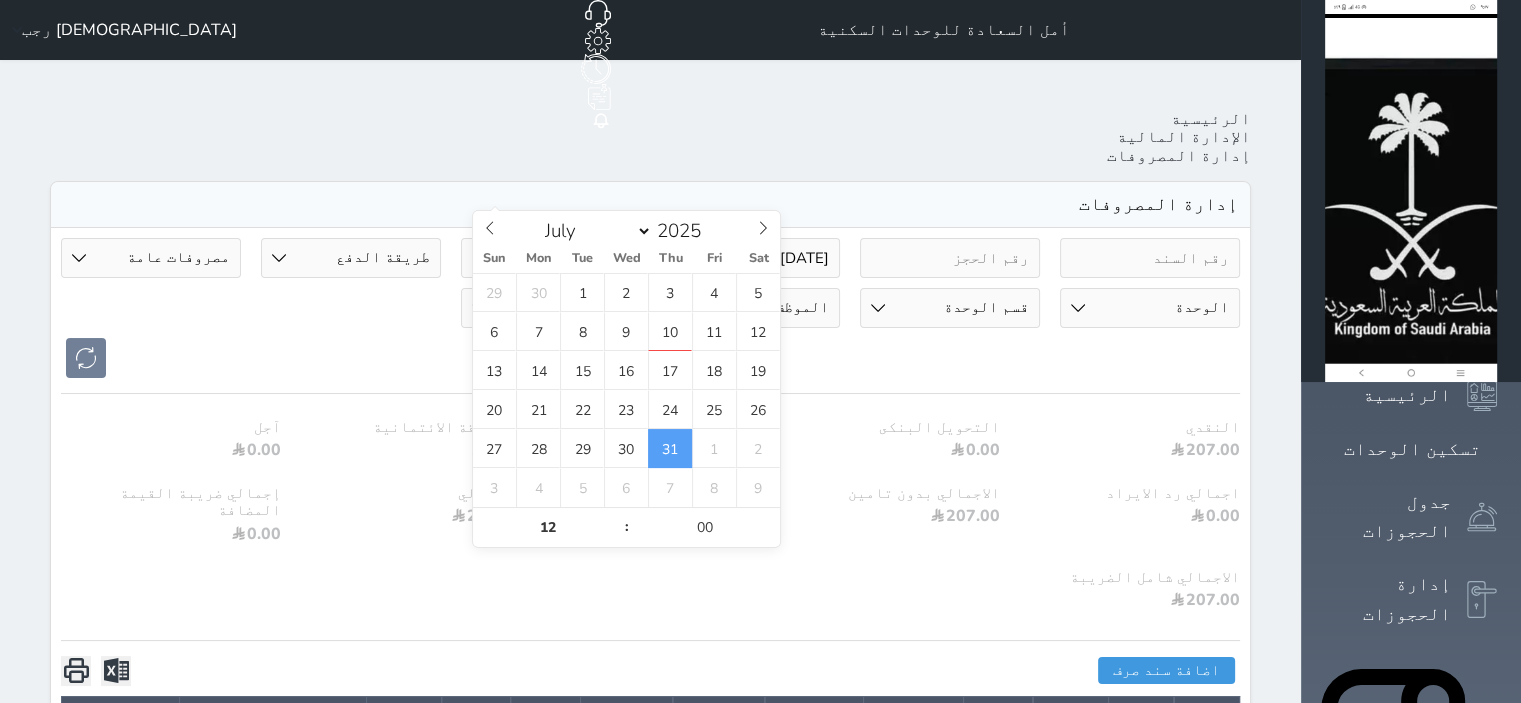 click at bounding box center (650, 517) 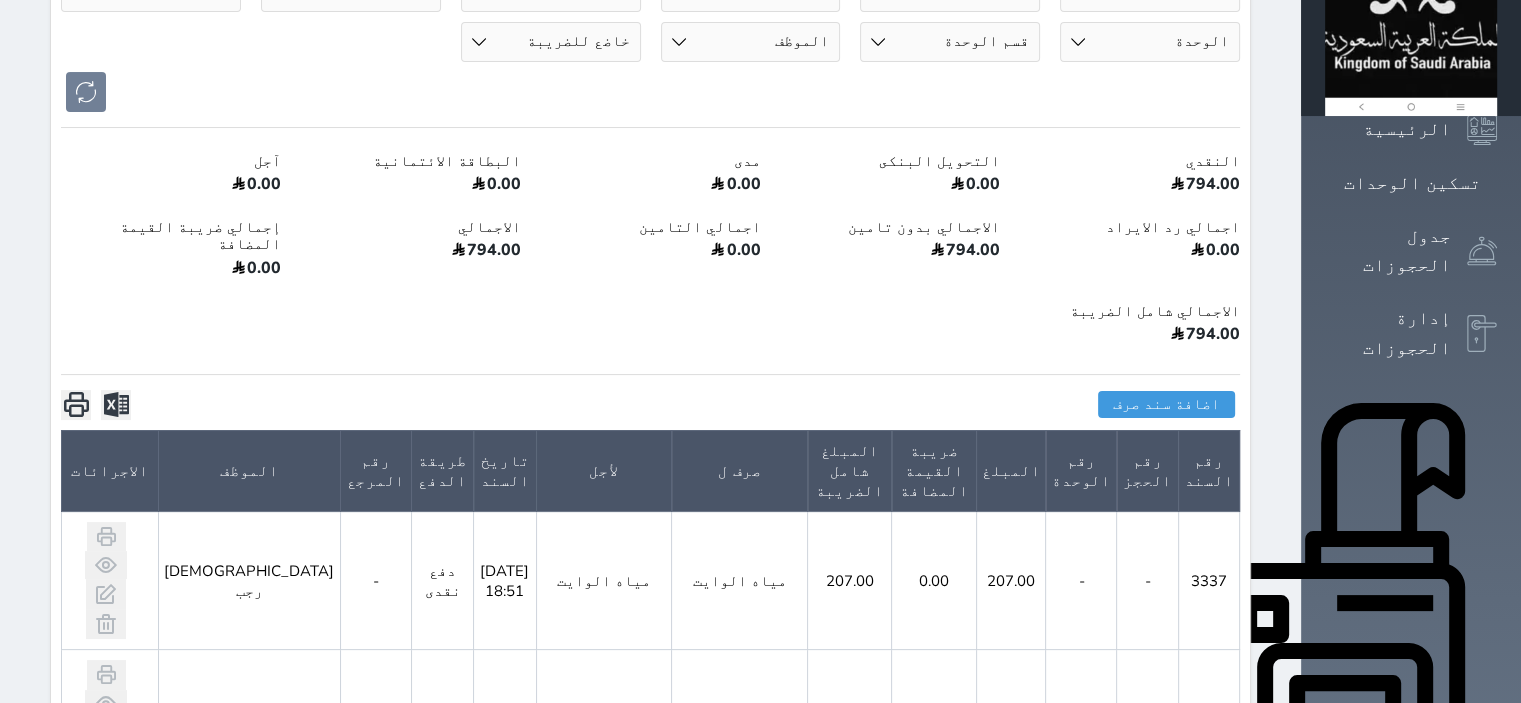 scroll, scrollTop: 81, scrollLeft: 0, axis: vertical 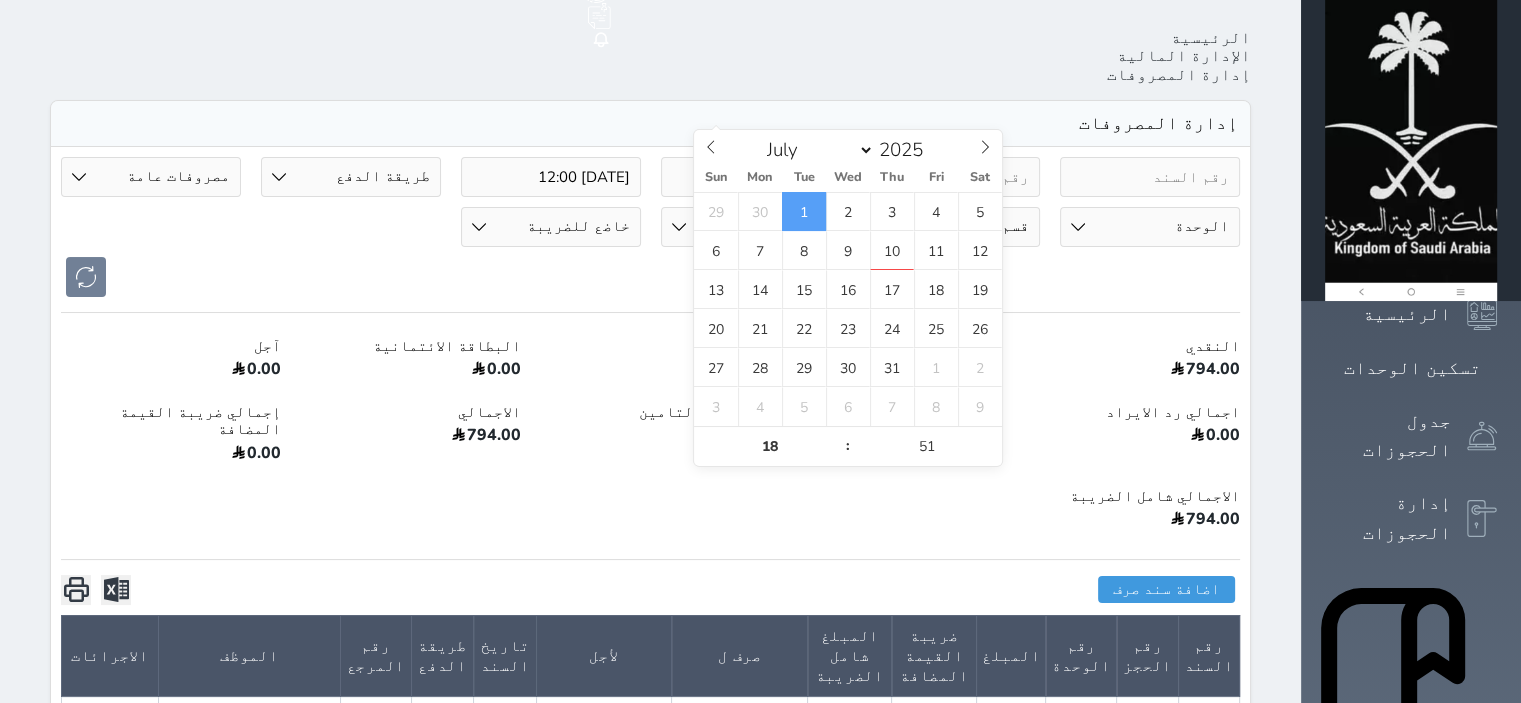 click on "2025-07-01 18:51" at bounding box center (751, 177) 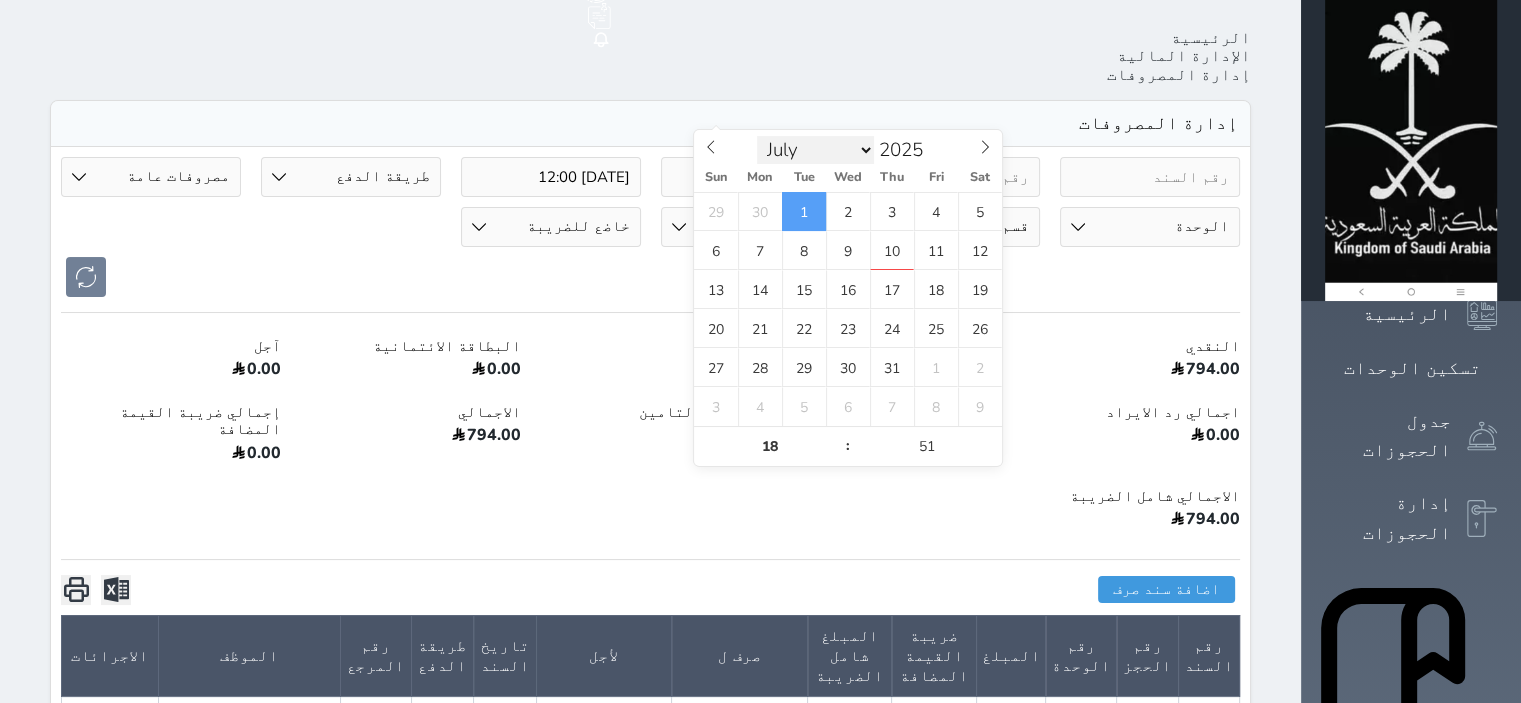 click on "January February March April May June July August September October November December" at bounding box center (815, 150) 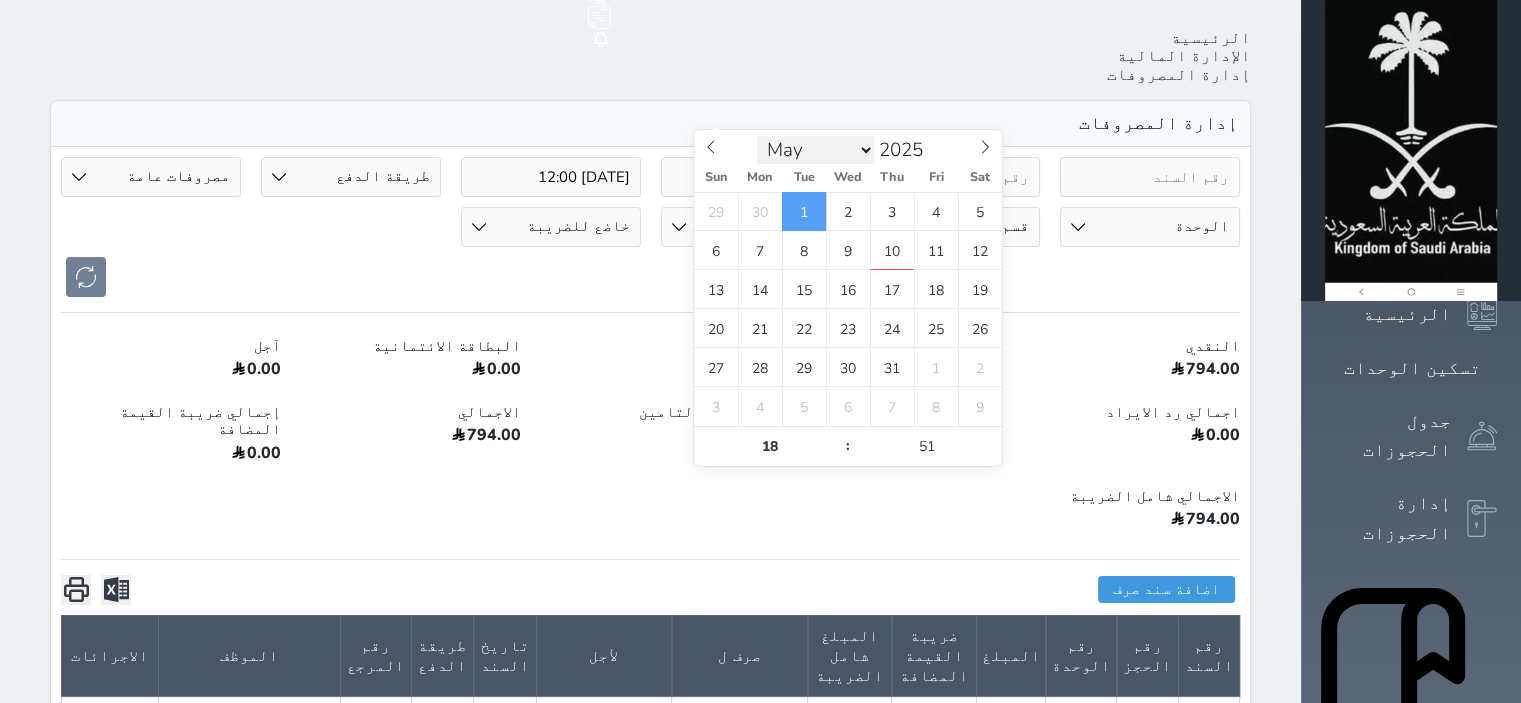click on "January February March April May June July August September October November December" at bounding box center (815, 150) 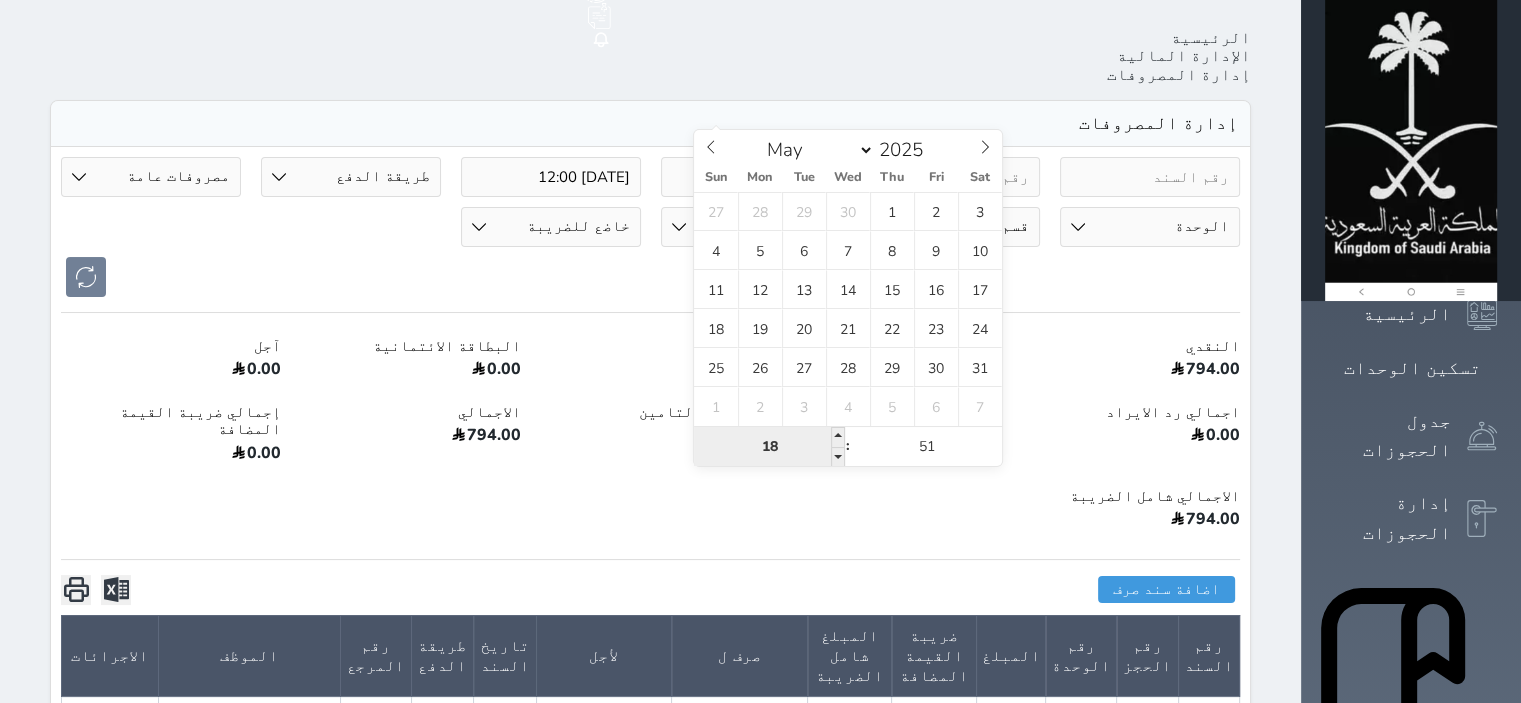 click on "18" at bounding box center [769, 447] 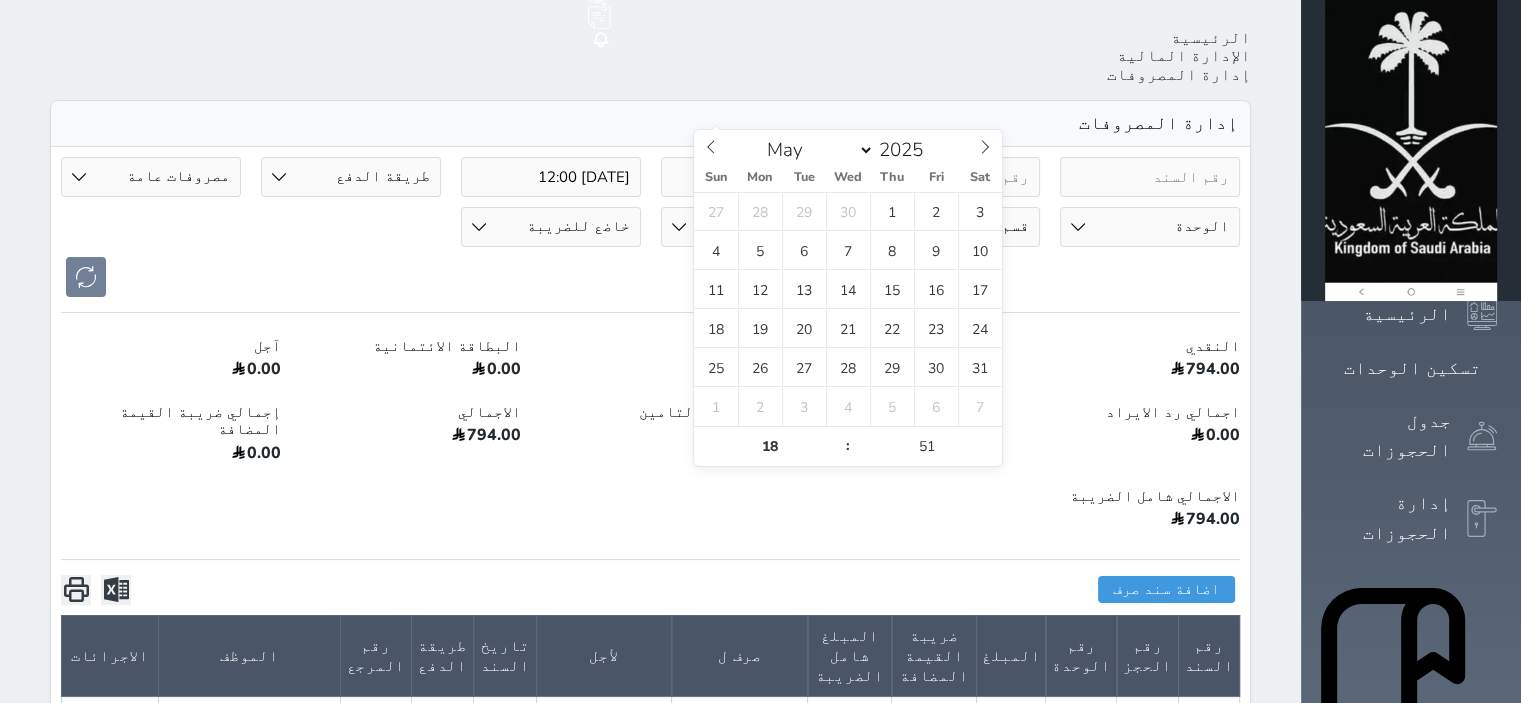 click on "النقدي   794.00     التحويل البنكى   0.00     مدى   0.00     البطاقة الائتمانية   0.00    آجل   0.00    اجمالي رد الايراد   0.00    الاجمالي بدون تامين
794.00    اجمالي التامين
0.00    الاجمالي   794.00    إجمالي ضريبة القيمة المضافة   0.00    الاجمالي شامل الضريبة   794.00" at bounding box center (650, 436) 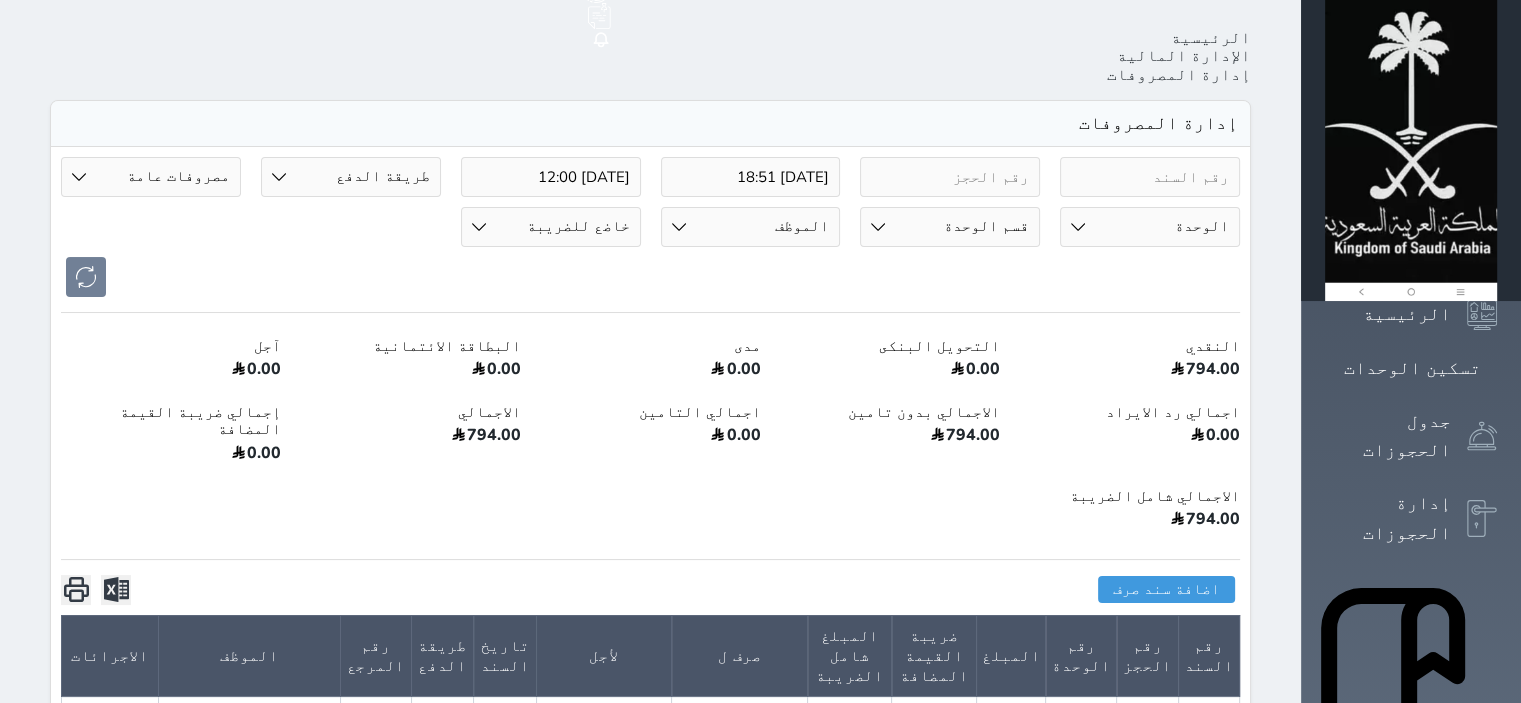 click on "2025-07-01 18:51" at bounding box center (751, 177) 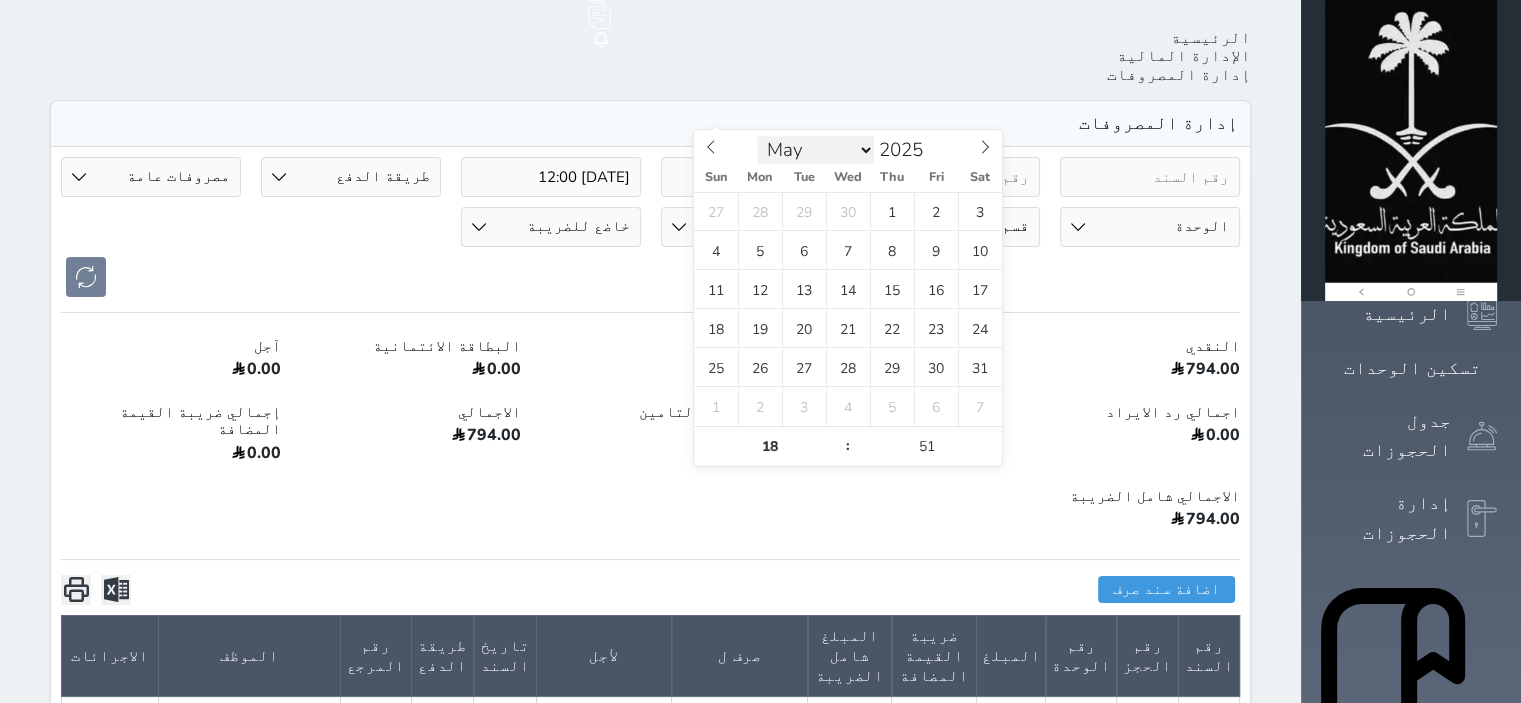 click on "January February March April May June July August September October November December" at bounding box center (815, 150) 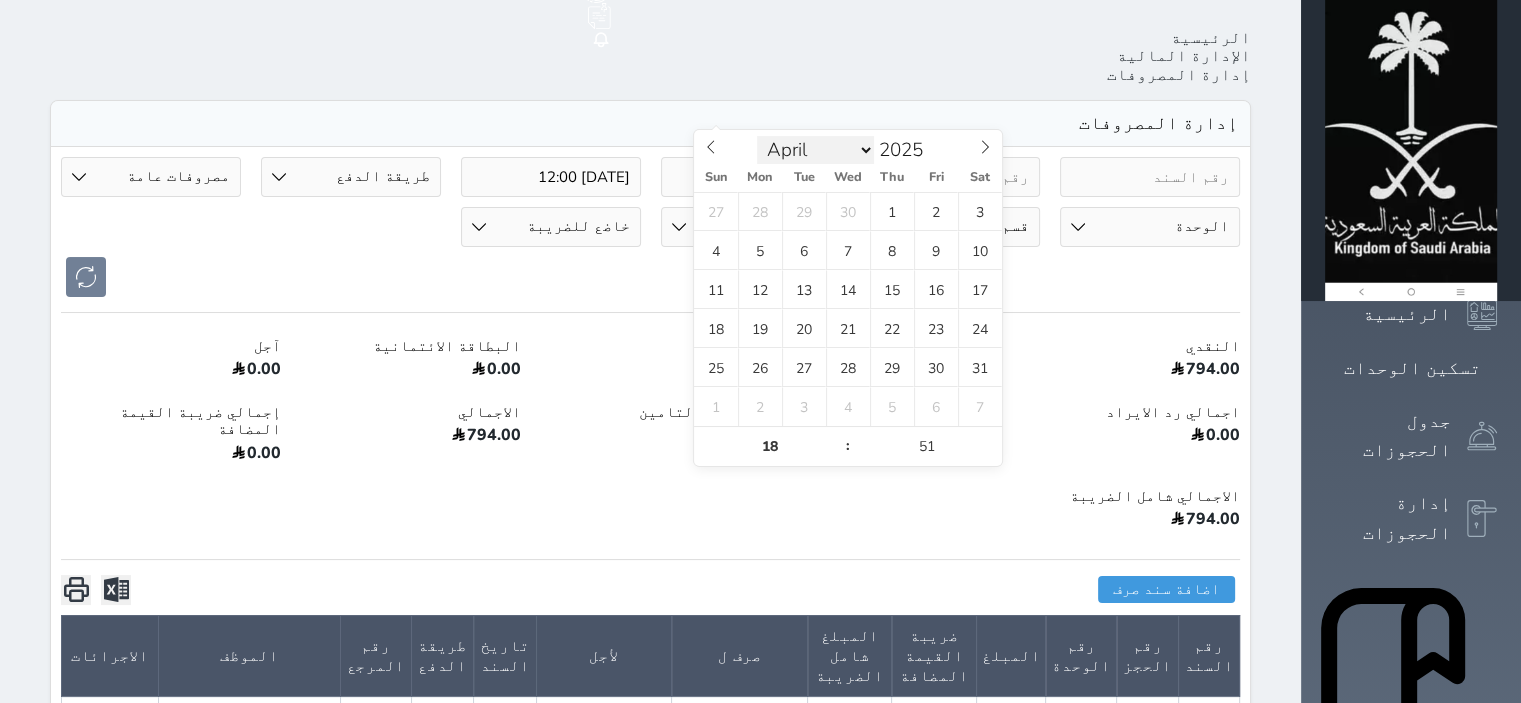click on "January February March April May June July August September October November December" at bounding box center (815, 150) 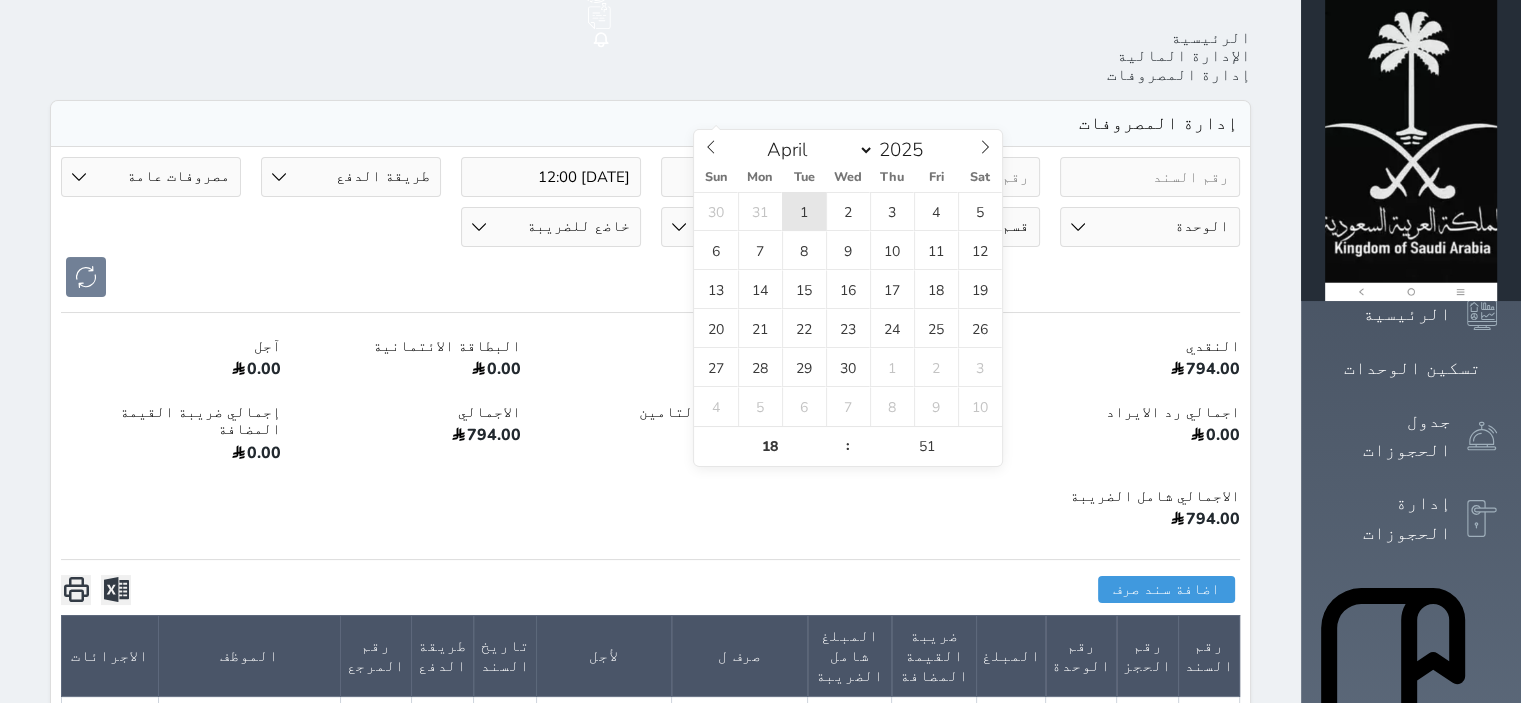 click on "1" at bounding box center (804, 211) 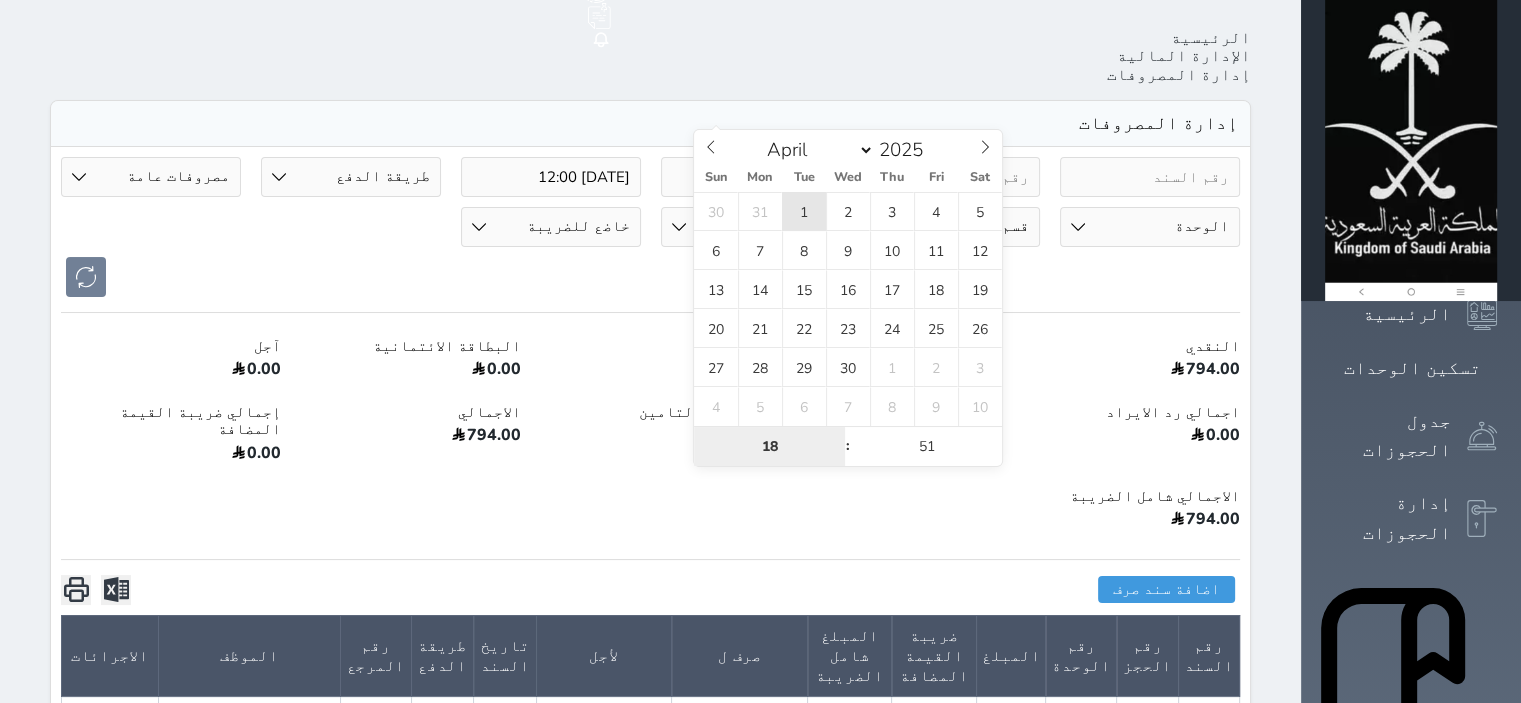 type on "2025-04-01 18:51" 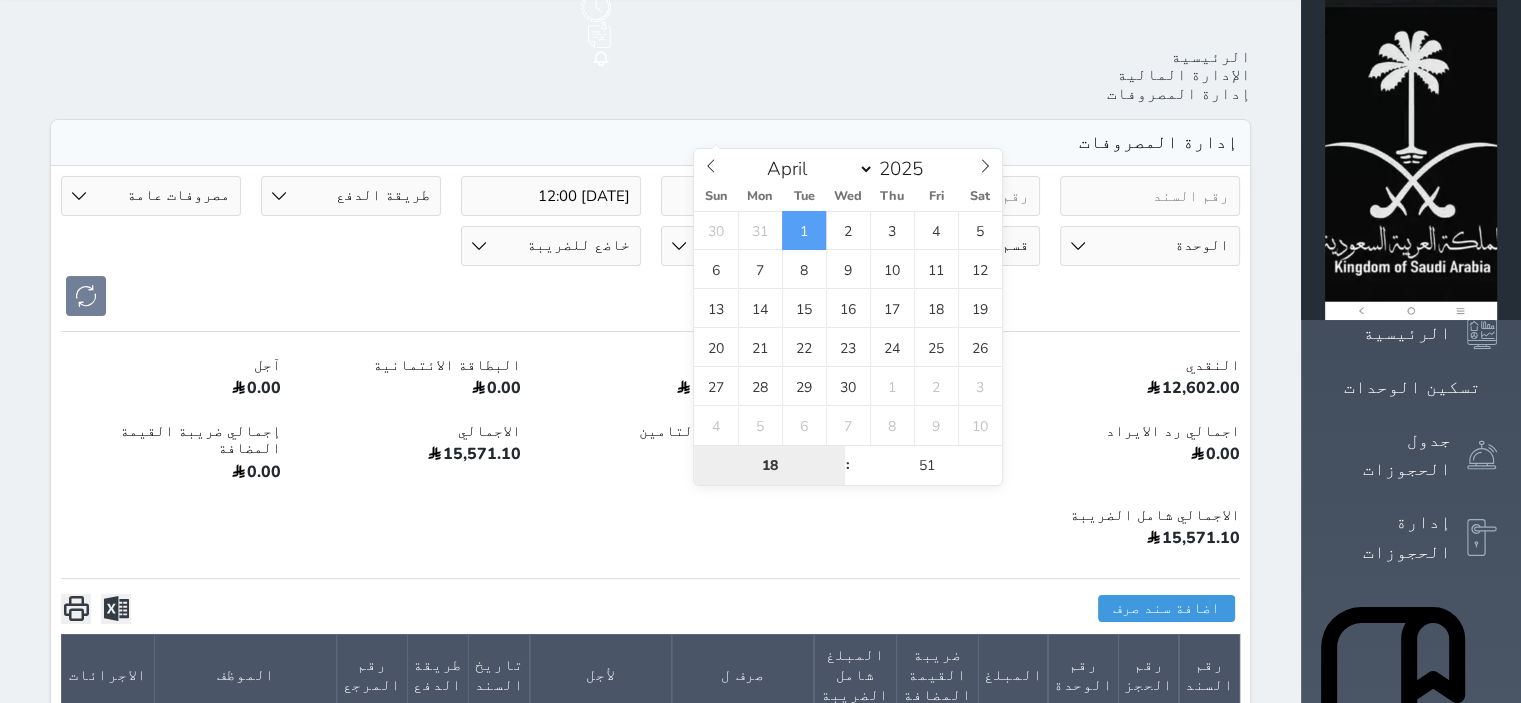 scroll, scrollTop: 0, scrollLeft: 0, axis: both 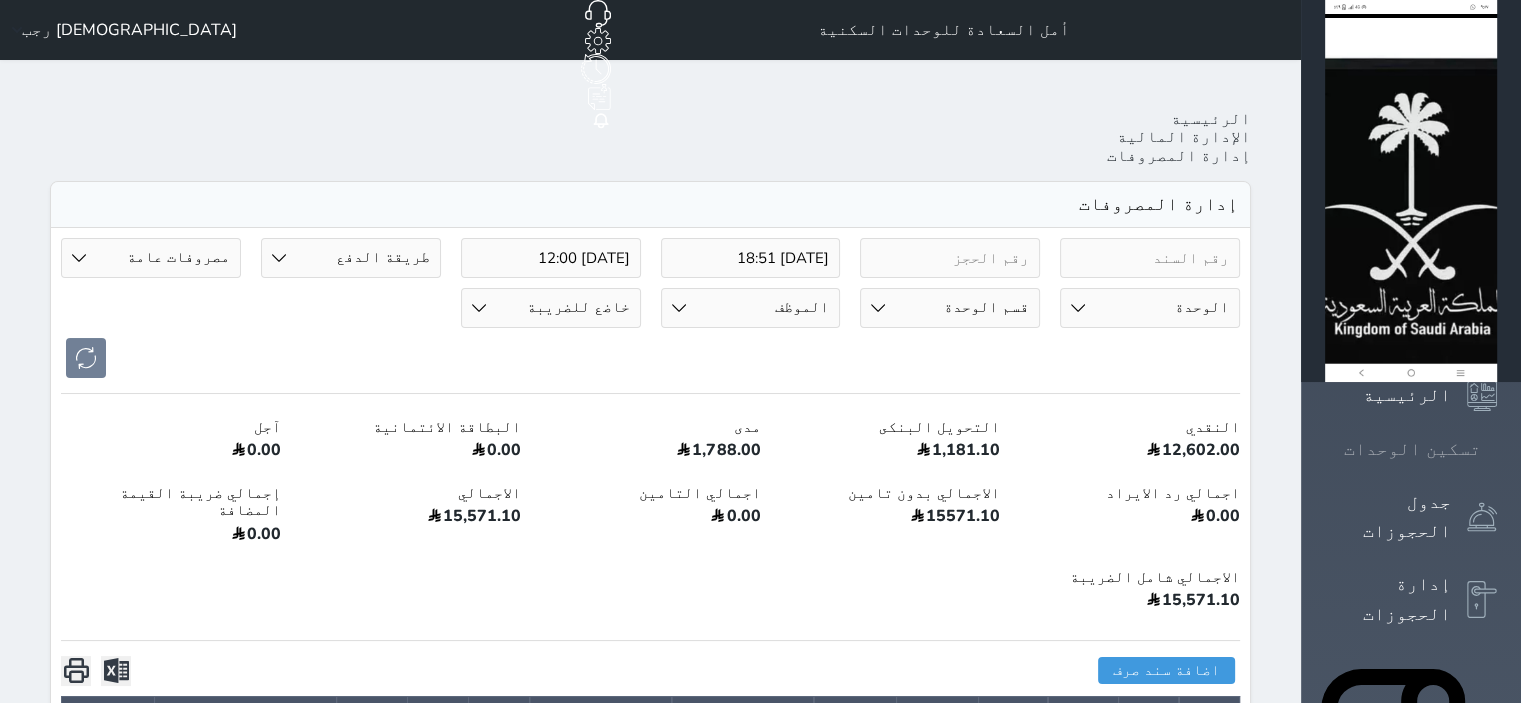 click 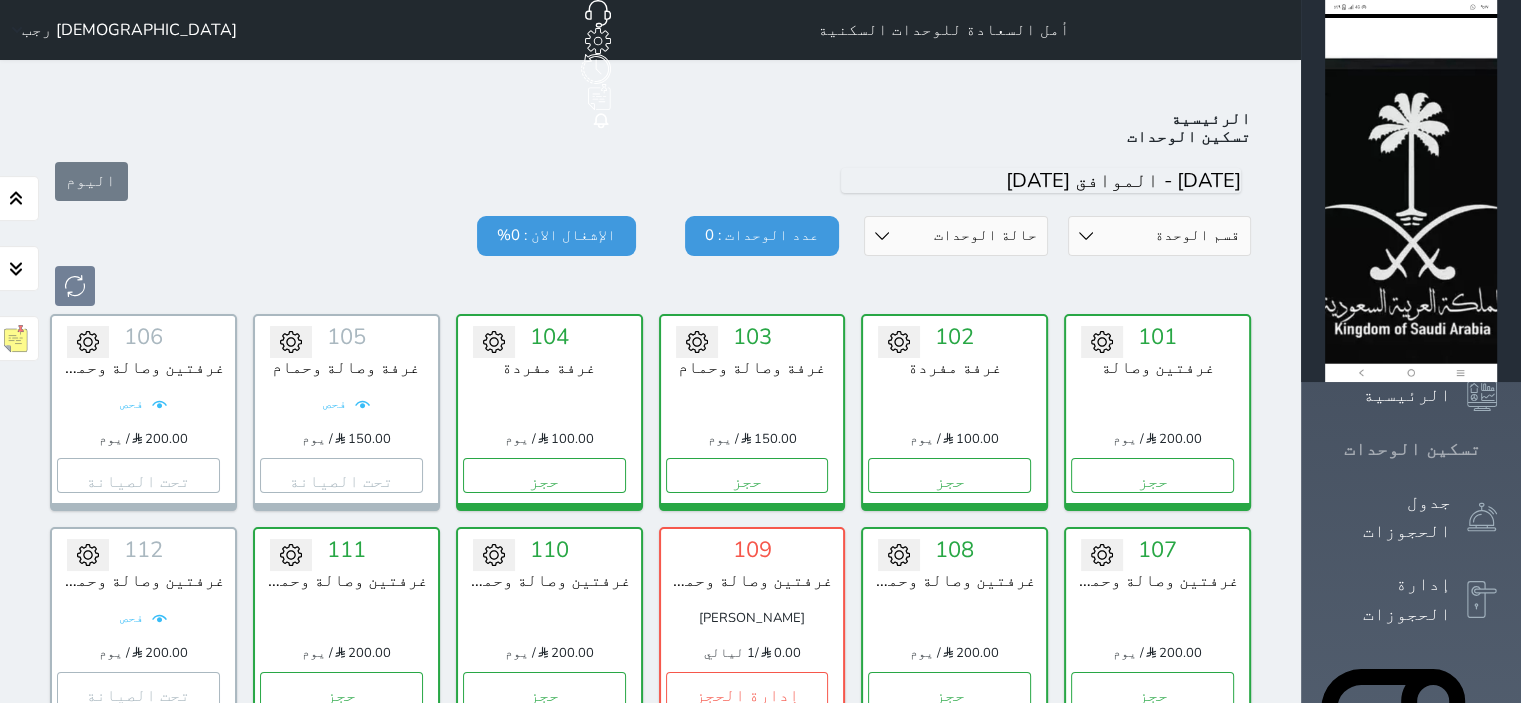 scroll, scrollTop: 78, scrollLeft: 0, axis: vertical 